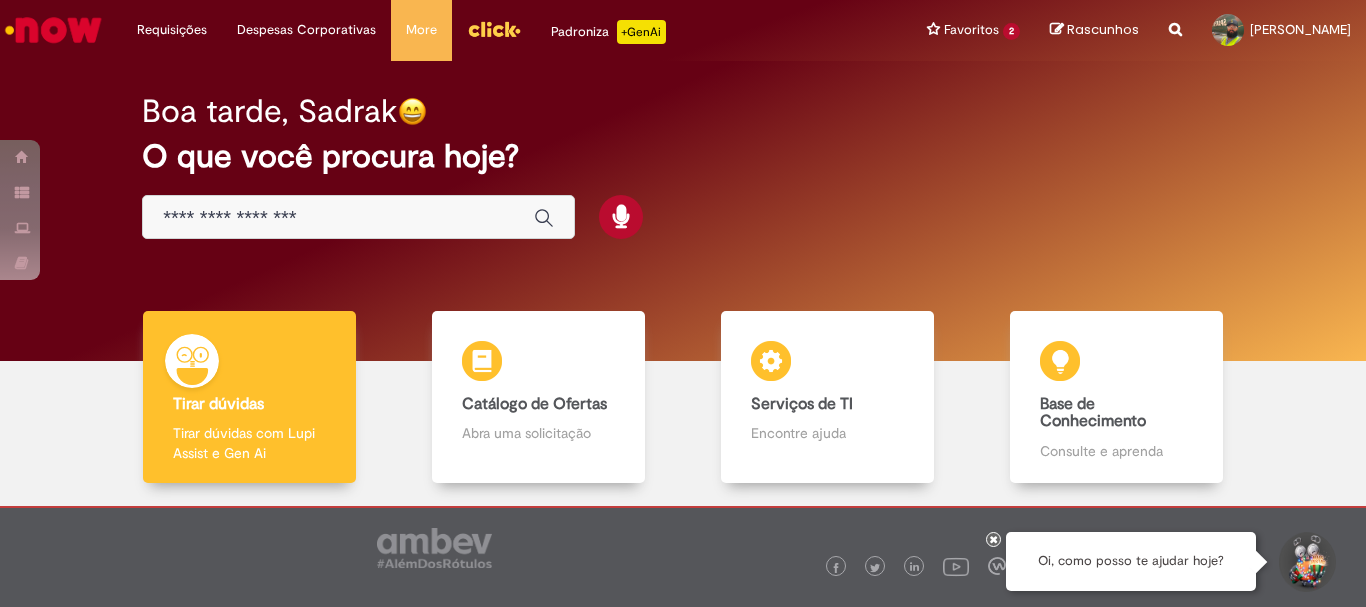 scroll, scrollTop: 0, scrollLeft: 0, axis: both 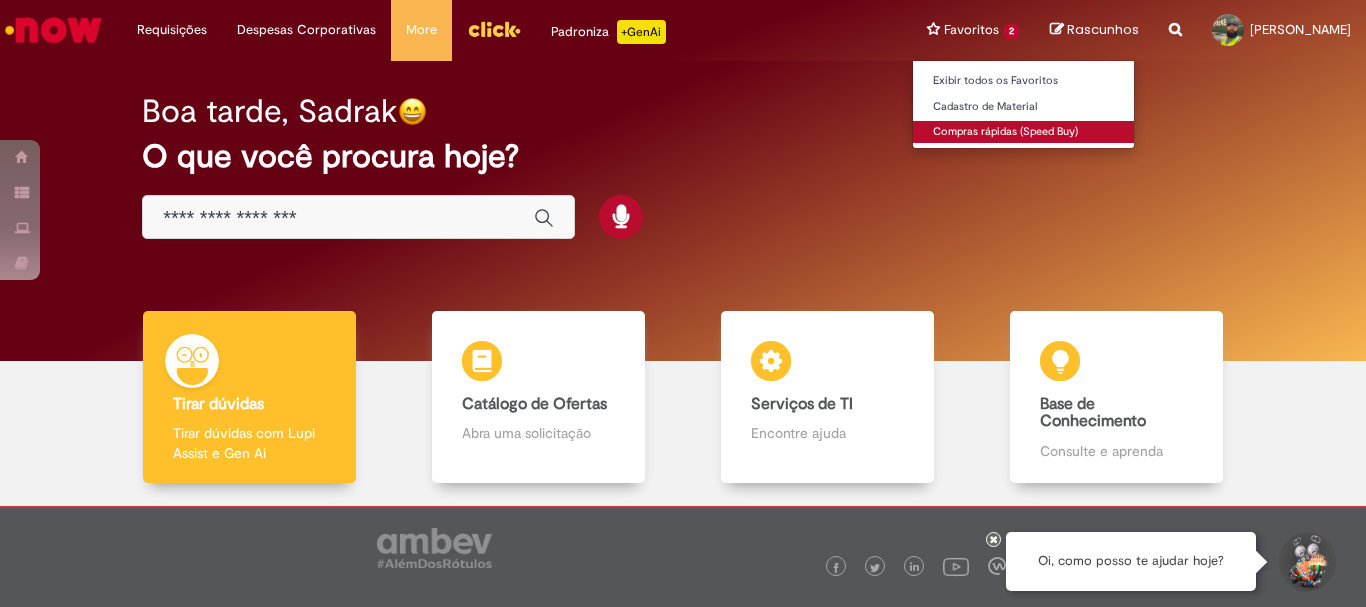 click on "Compras rápidas (Speed Buy)" at bounding box center [1023, 132] 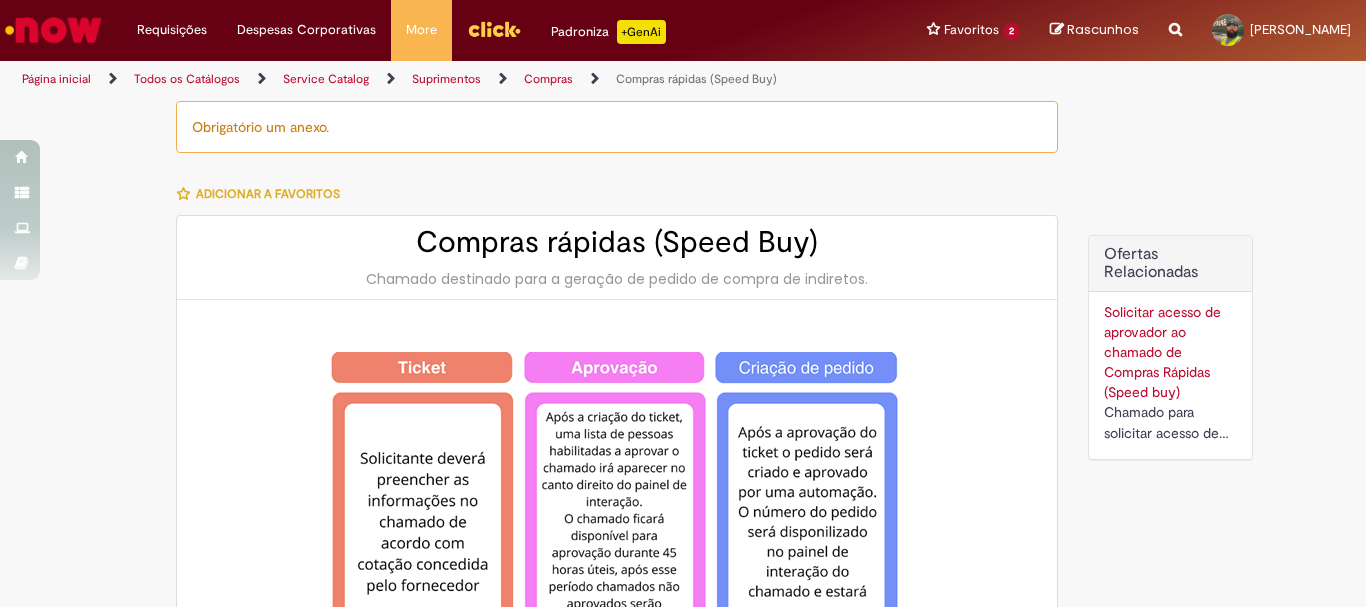 type on "********" 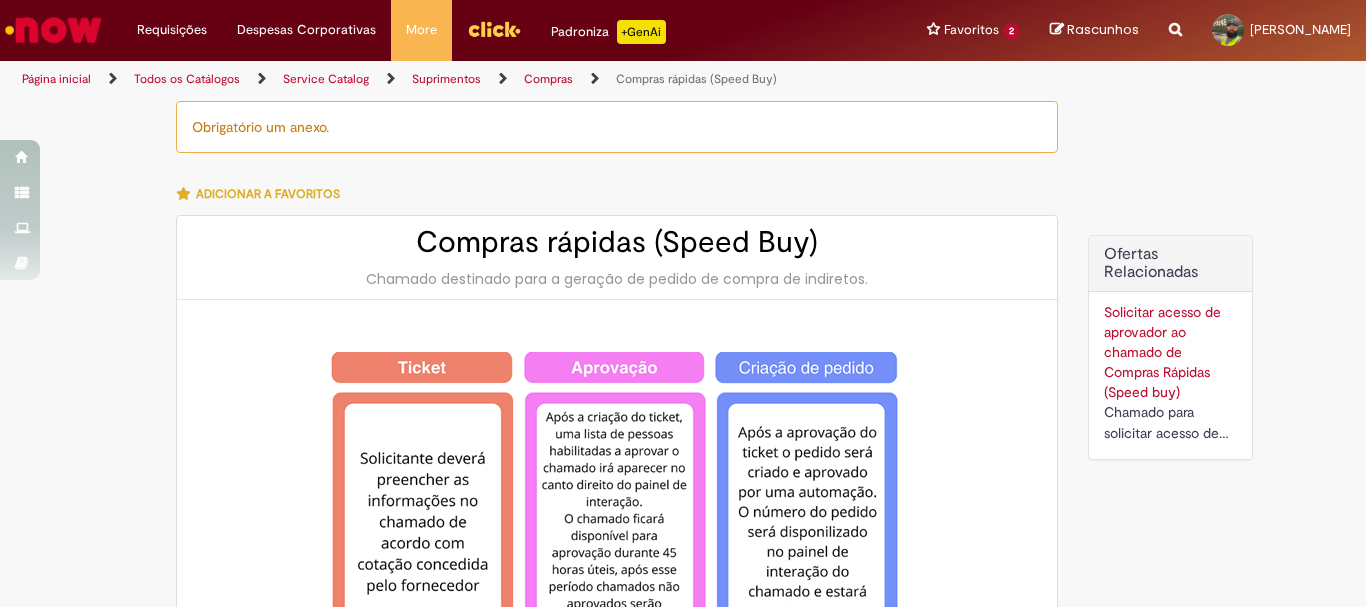 type on "**********" 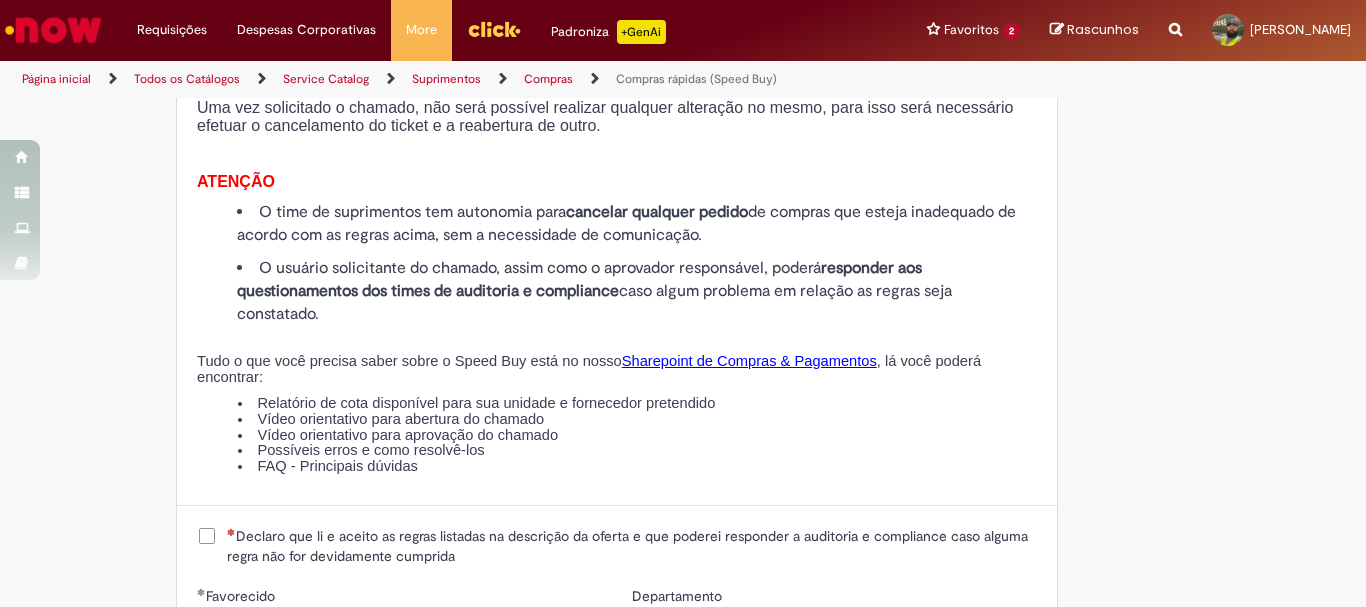scroll, scrollTop: 2300, scrollLeft: 0, axis: vertical 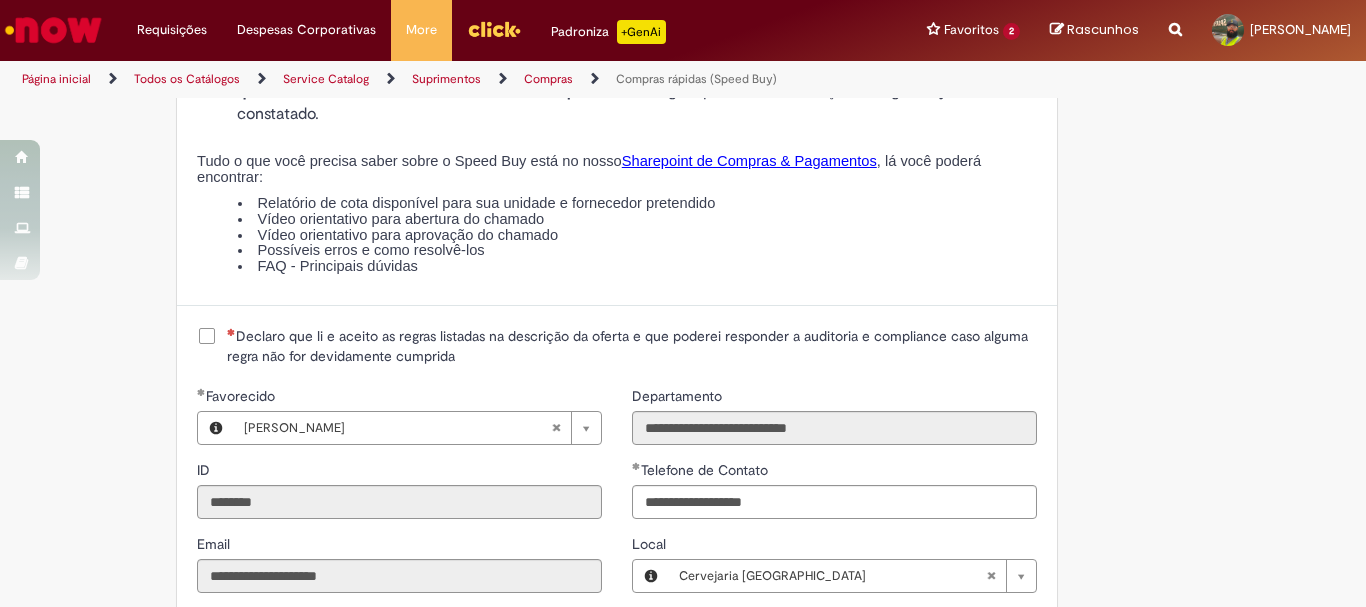 click on "Declaro que li e aceito as regras listadas na descrição da oferta e que poderei responder a auditoria e compliance caso alguma regra não for devidamente cumprida" at bounding box center [632, 346] 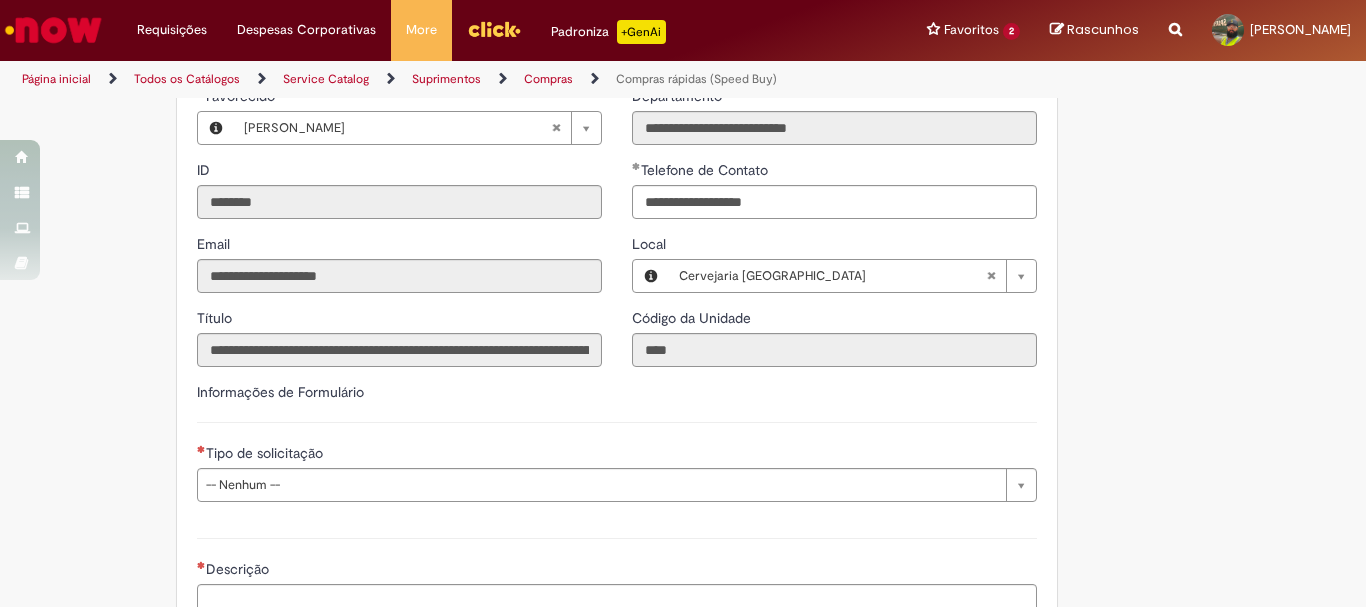 scroll, scrollTop: 2700, scrollLeft: 0, axis: vertical 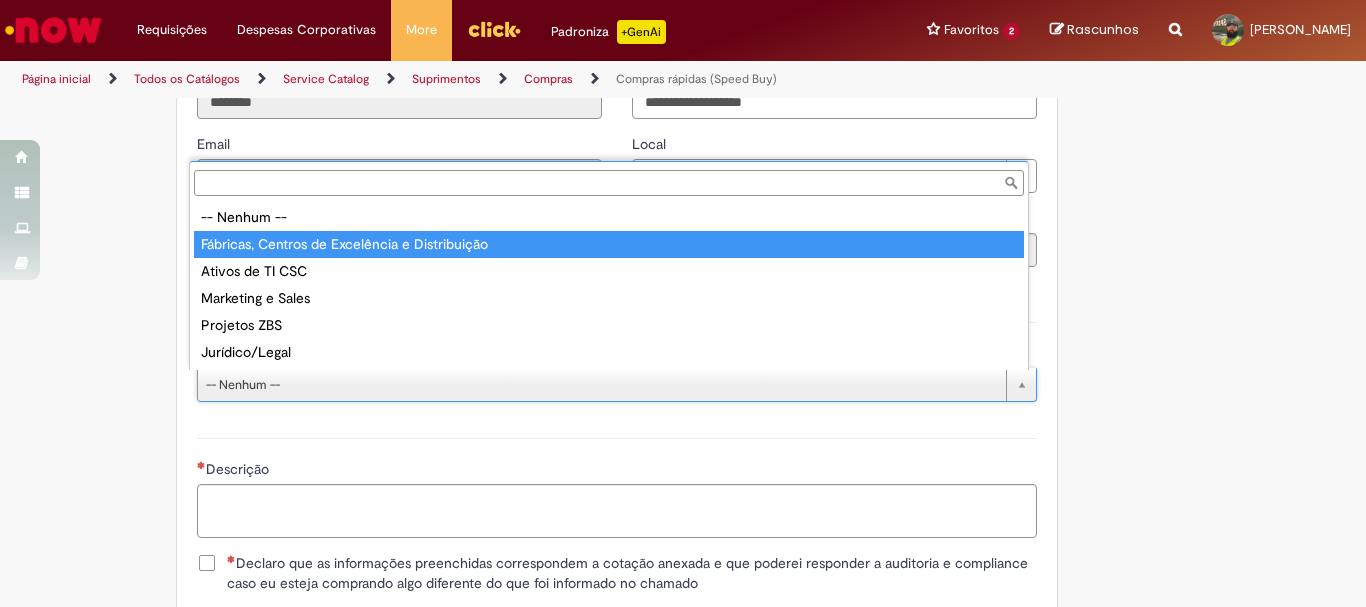 type on "**********" 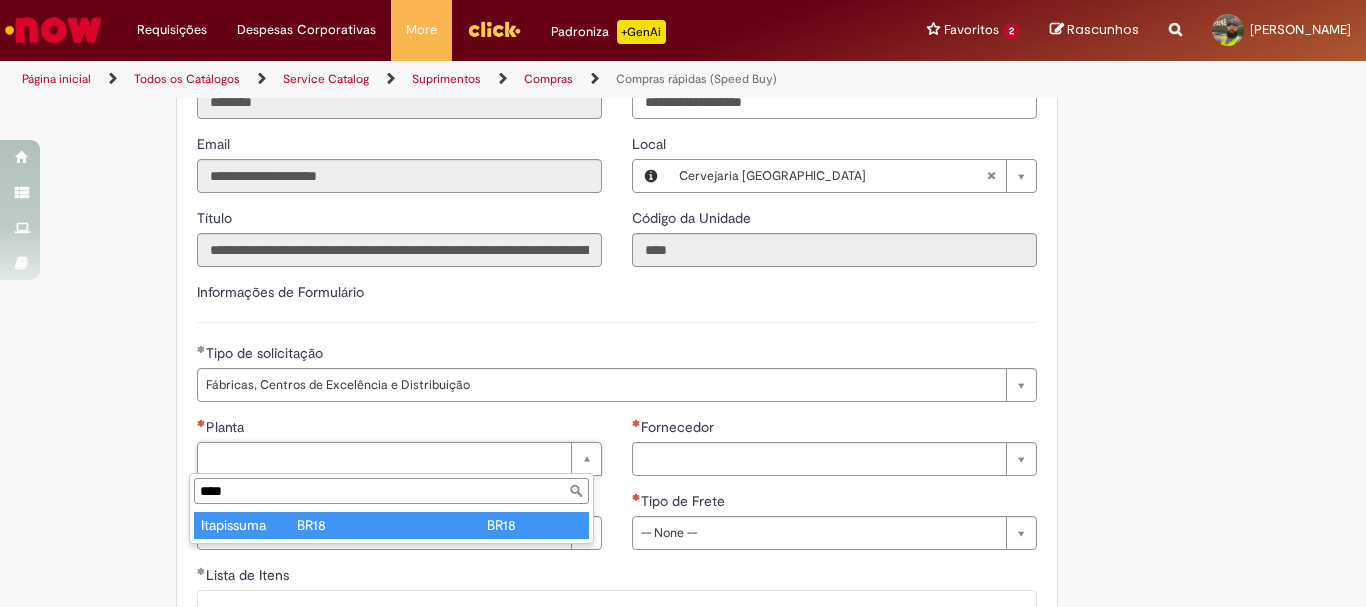 type on "****" 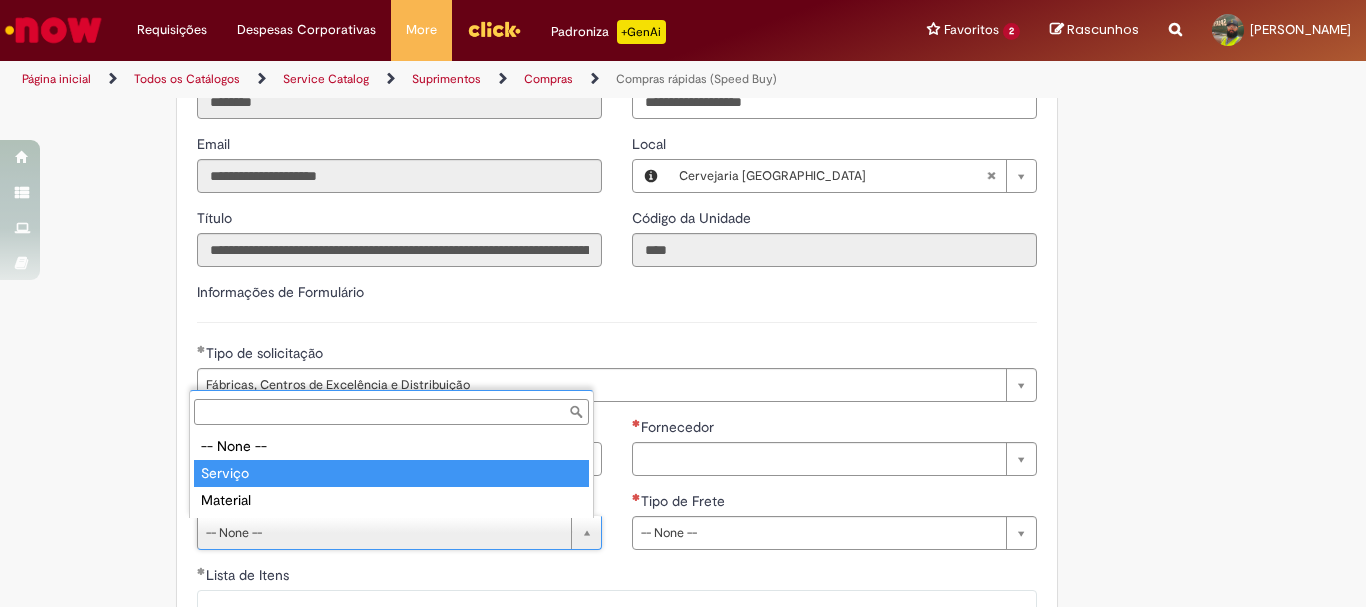 type on "*******" 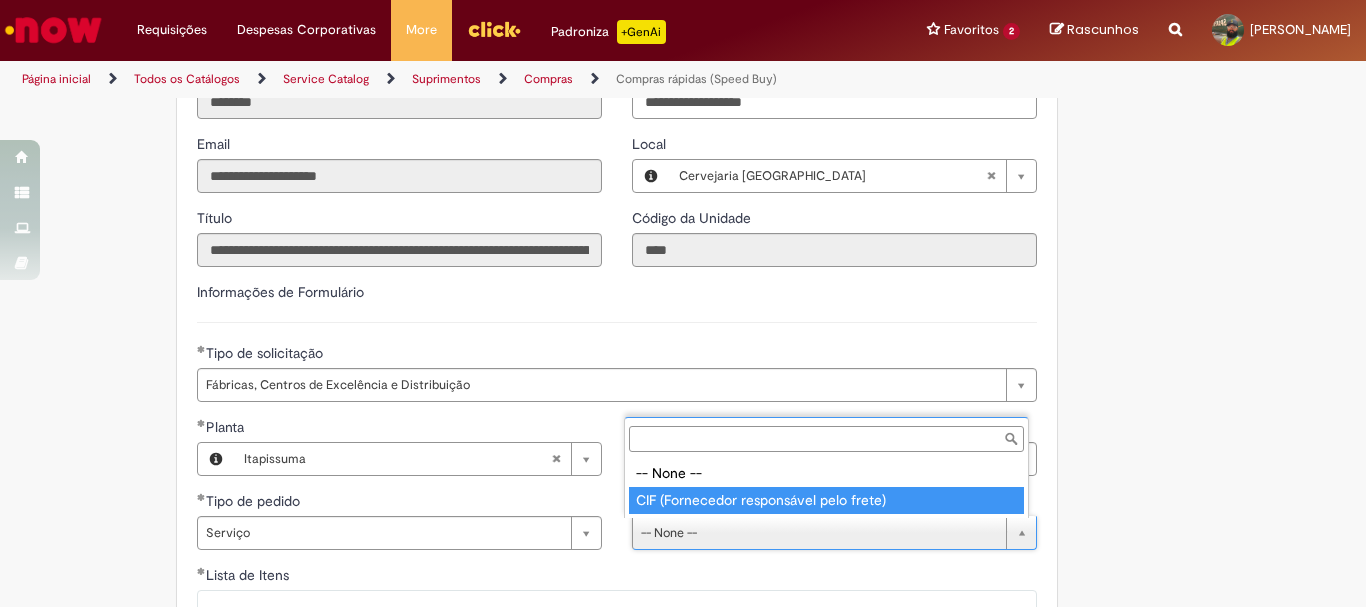 type on "**********" 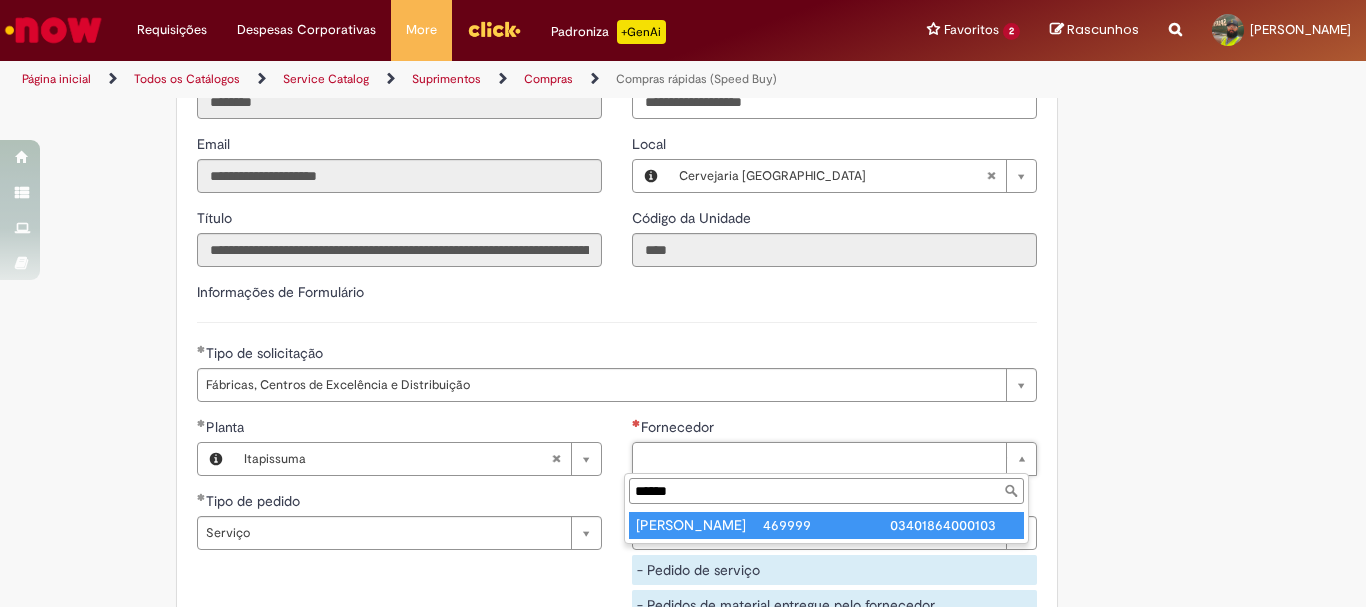 type on "******" 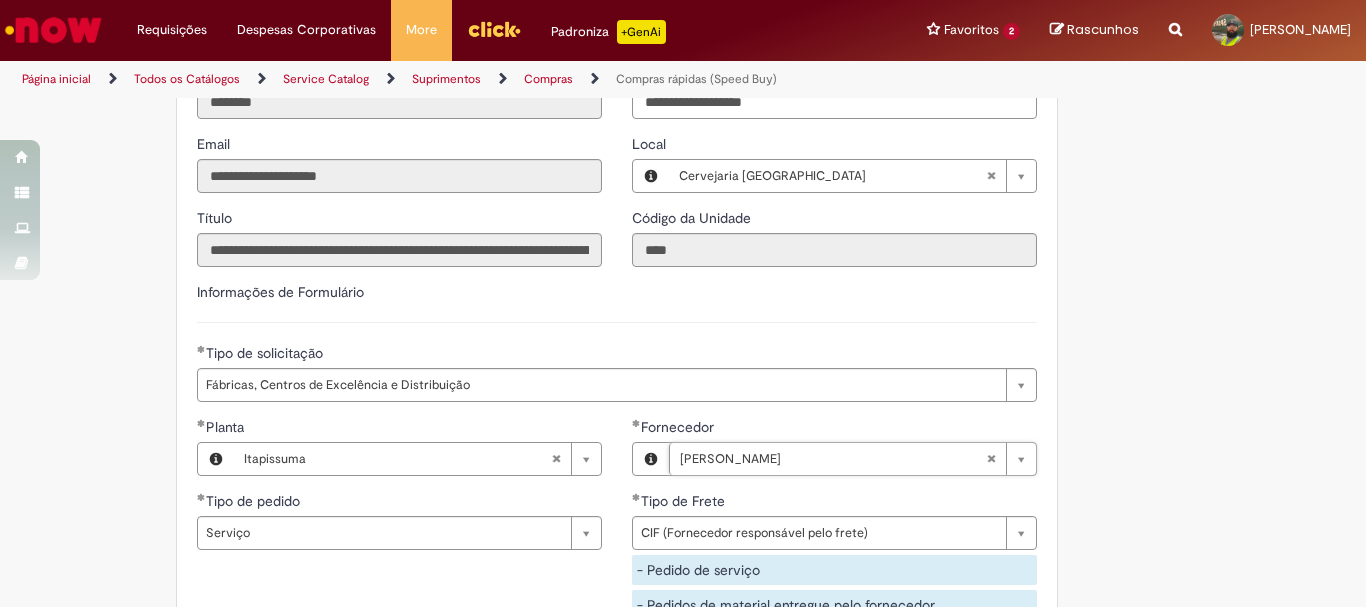 click on "Obrigatório um anexo.
Adicionar a Favoritos
Compras rápidas (Speed Buy)
Chamado destinado para a geração de pedido de compra de indiretos.
O Speed buy é a ferramenta oficial para a geração de pedidos de compra que atenda aos seguintes requisitos:
Compras de material e serviço indiretos
Compras inferiores a R$13.000 *
Compras com fornecedores nacionais
Compras de material sem contrato ativo no SAP para o centro solicitado
* Essa cota é referente ao tipo de solicitação padrão de Speed buy. Os chamados com cotas especiais podem possuir valores divergentes.
Regras de Utilização
No campo “Tipo de Solicitação” selecionar a opção correspondente a sua unidade de negócio.
Solicitação Padrão de Speed buy:
Fábricas, centros de Excelência e de Distribuição:  habilitado para todos usuários ambev
Ativos   de TI:" at bounding box center (683, -554) 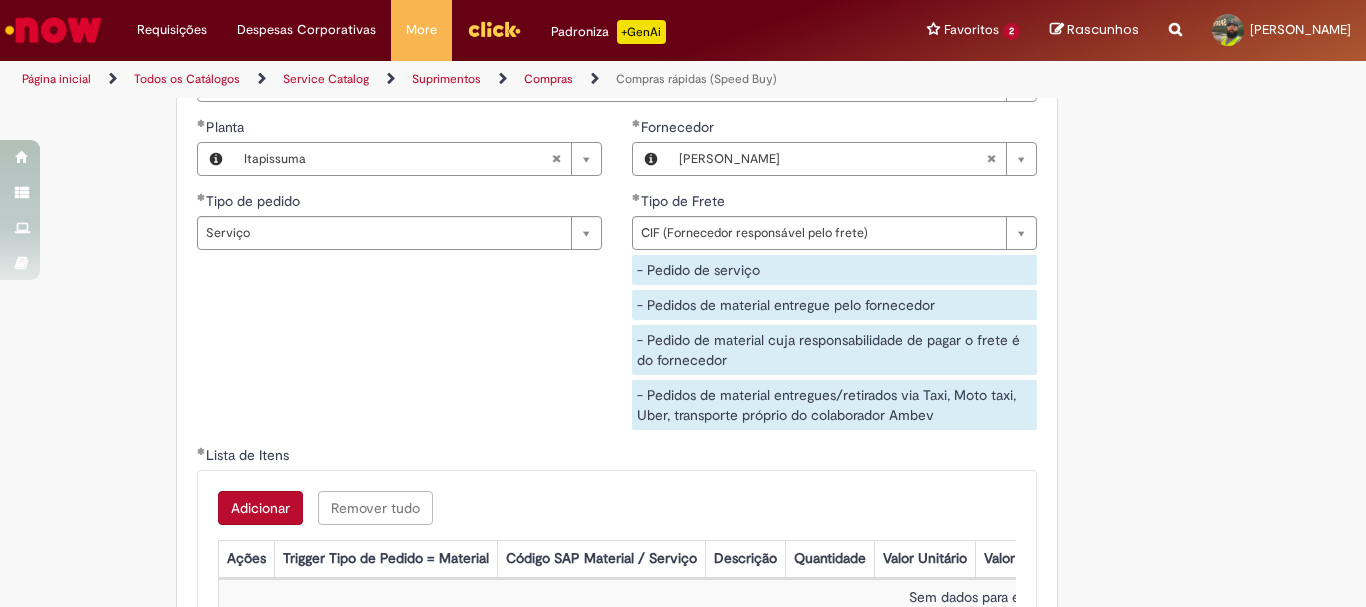 scroll, scrollTop: 3200, scrollLeft: 0, axis: vertical 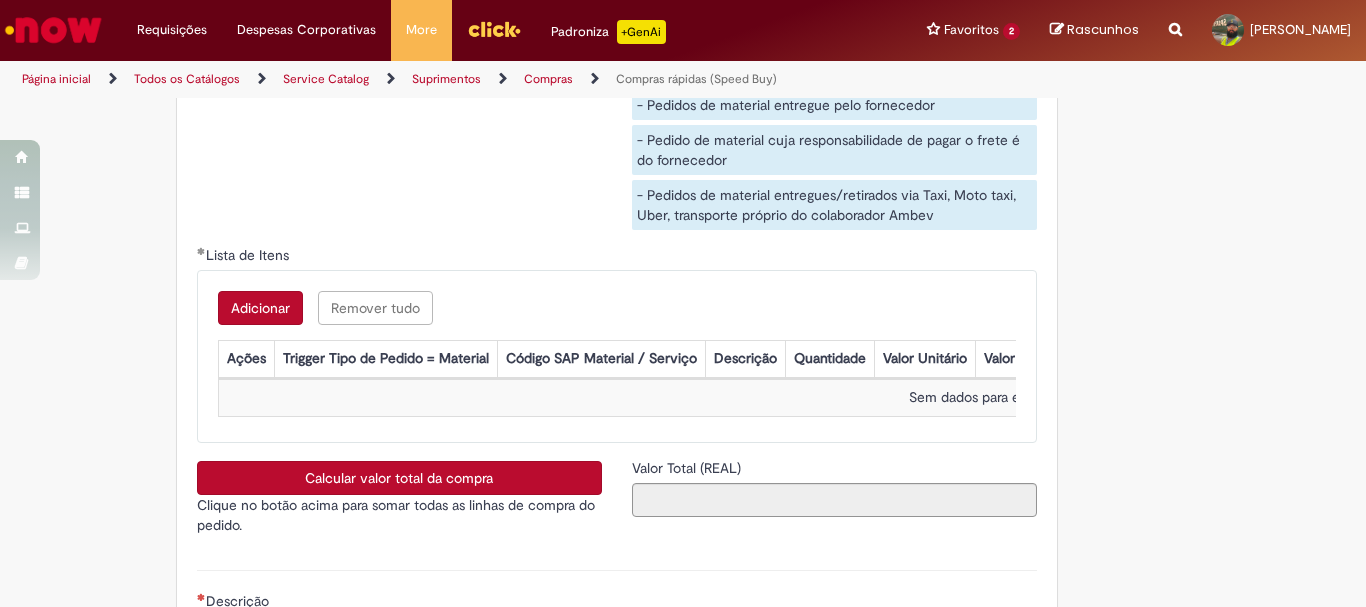 click on "Adicionar" at bounding box center (260, 308) 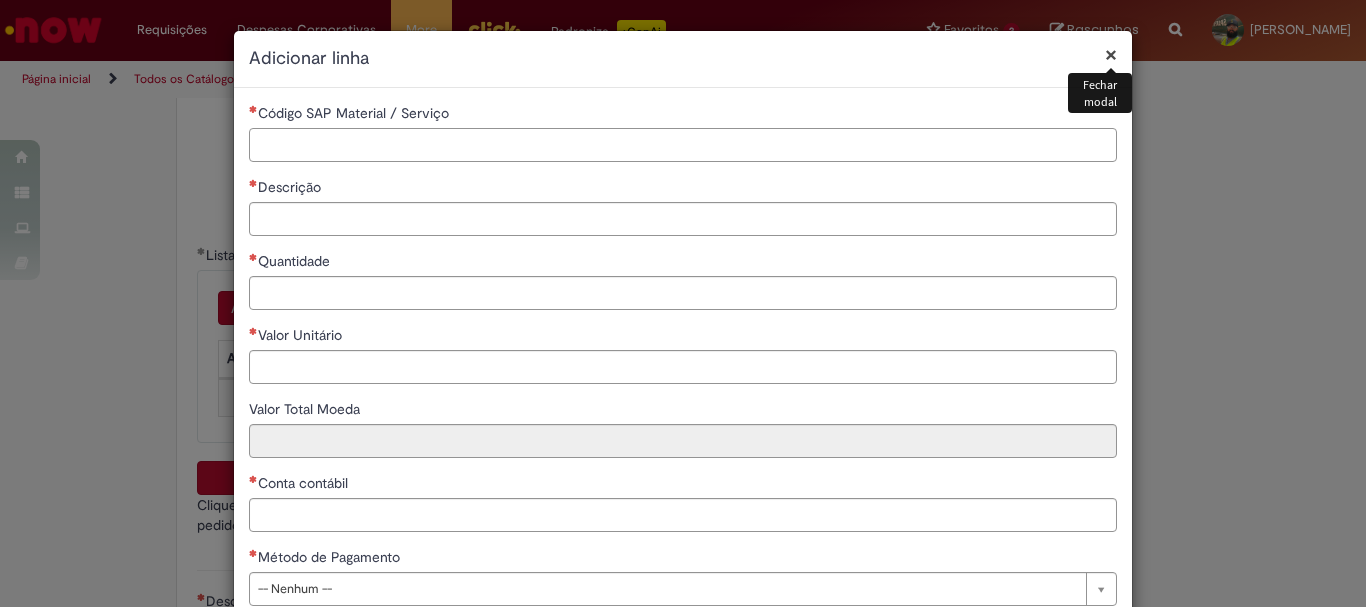 click on "Código SAP Material / Serviço" at bounding box center [683, 145] 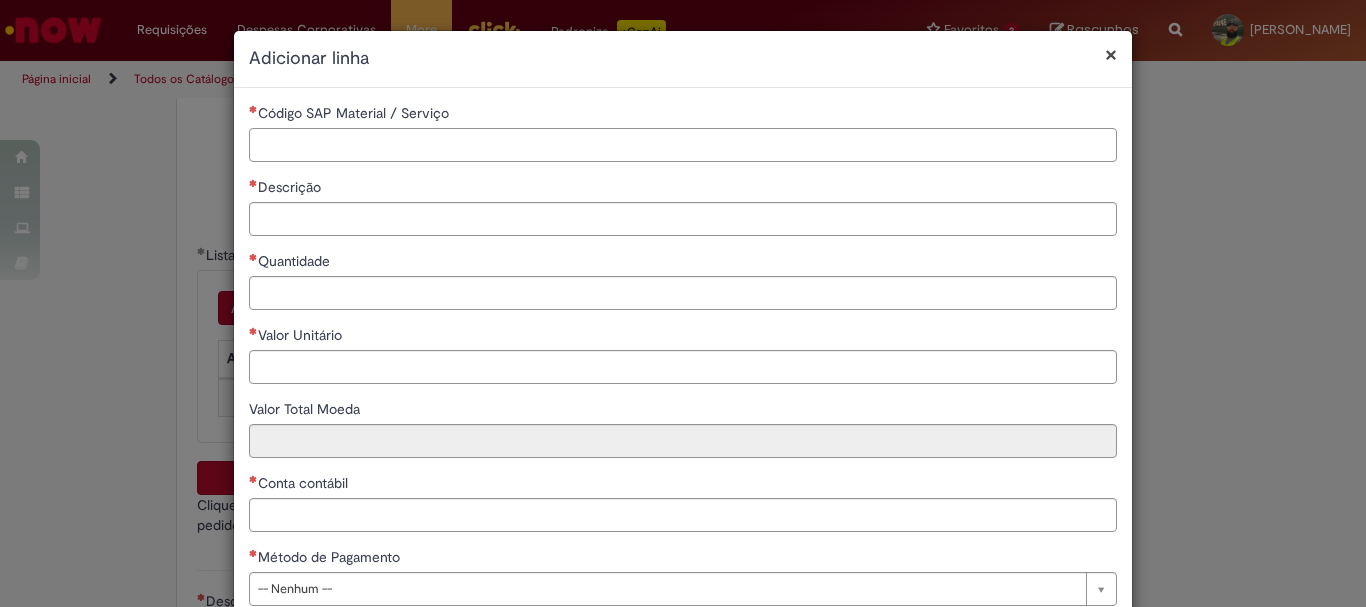 paste on "********" 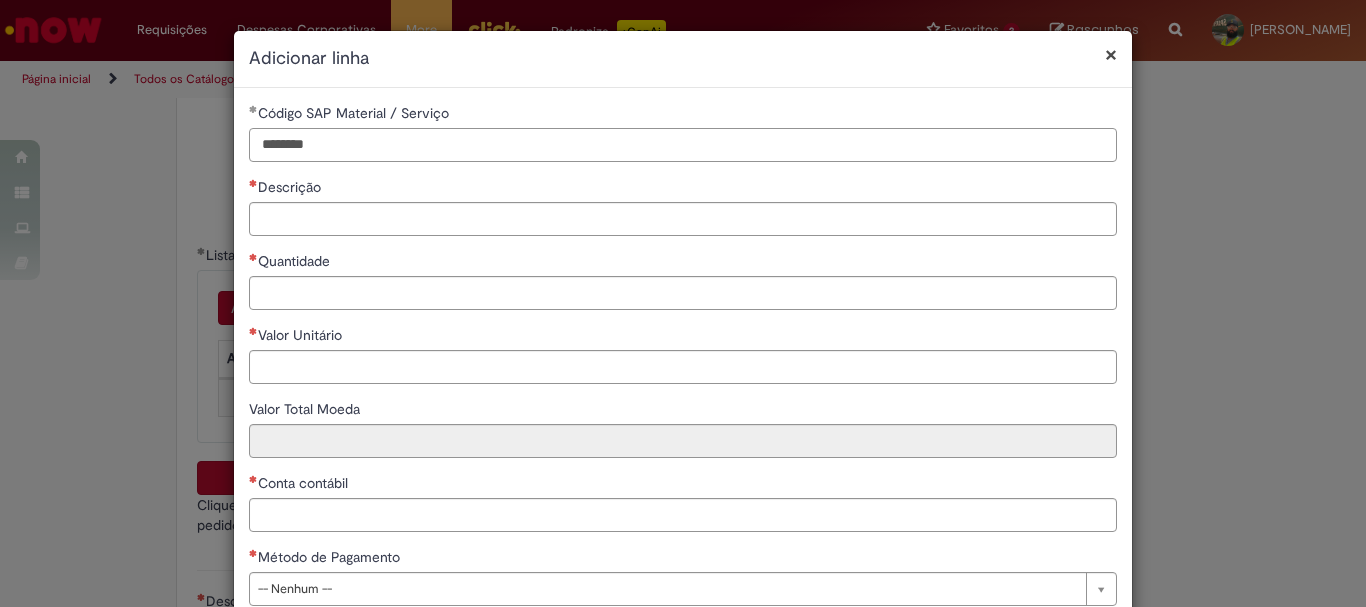 type on "********" 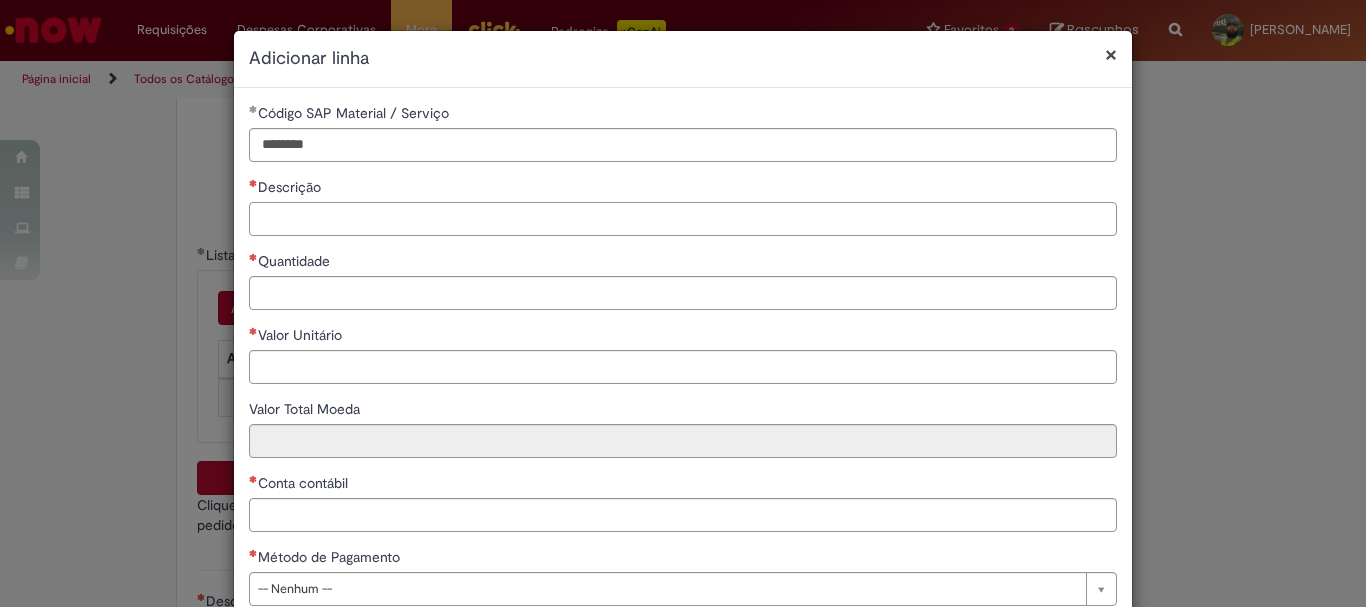 click on "Descrição" at bounding box center [683, 219] 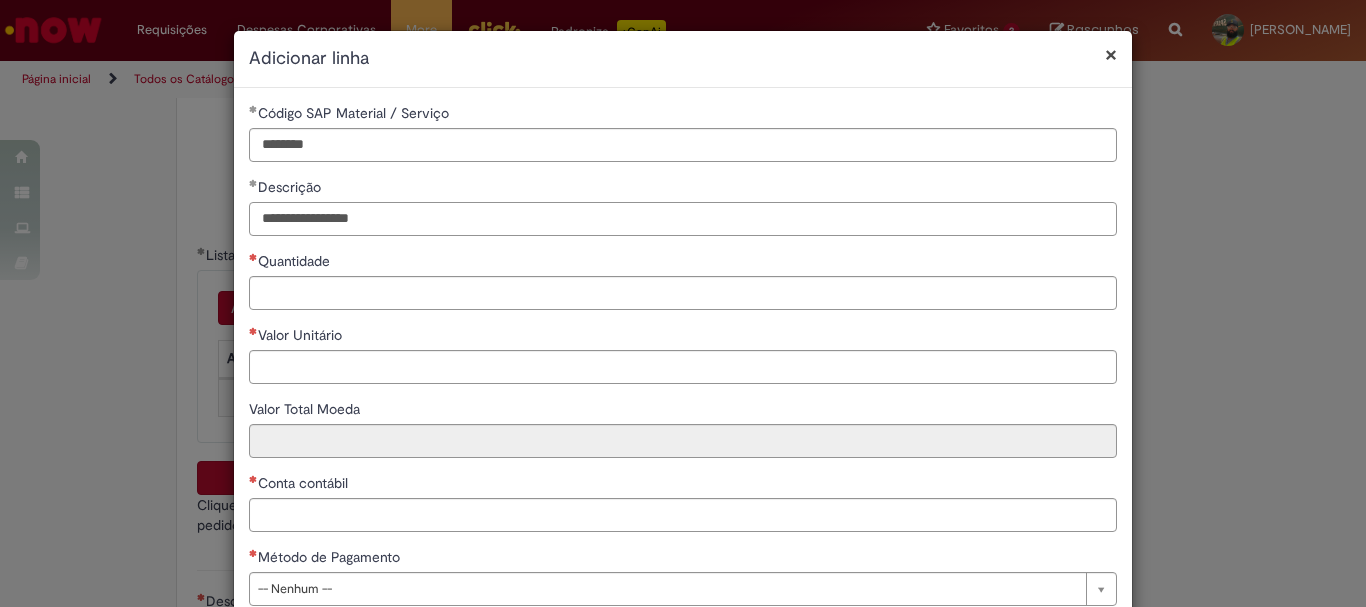 type on "**********" 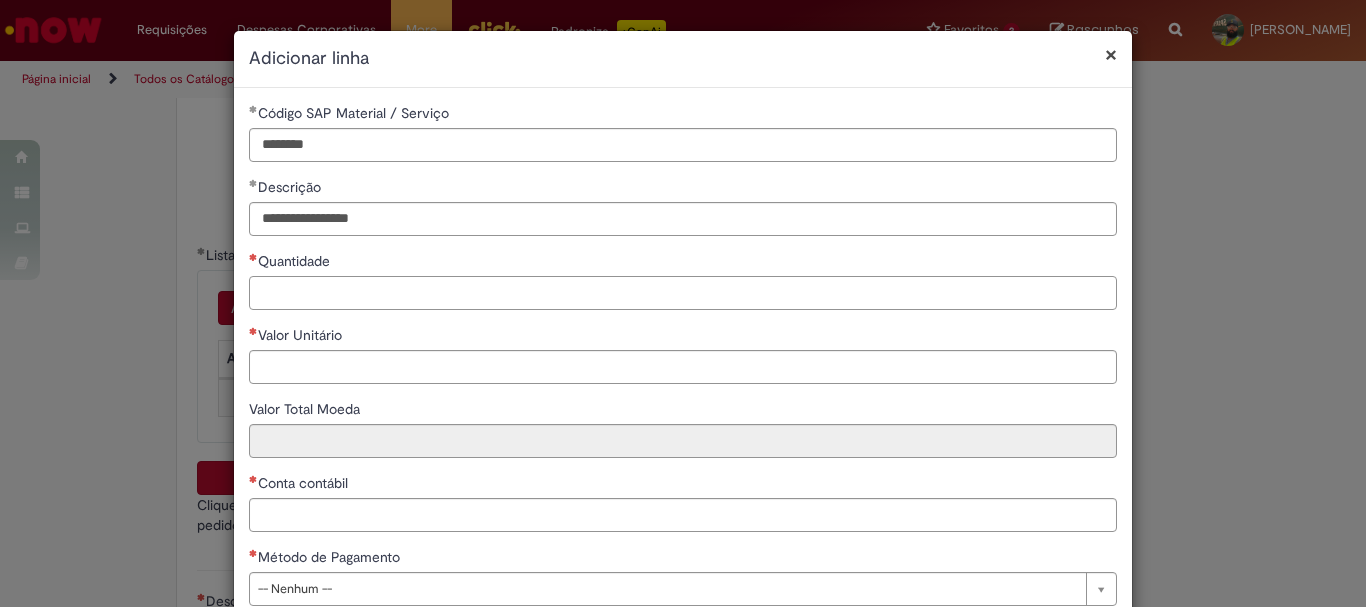 click on "Quantidade" at bounding box center (683, 293) 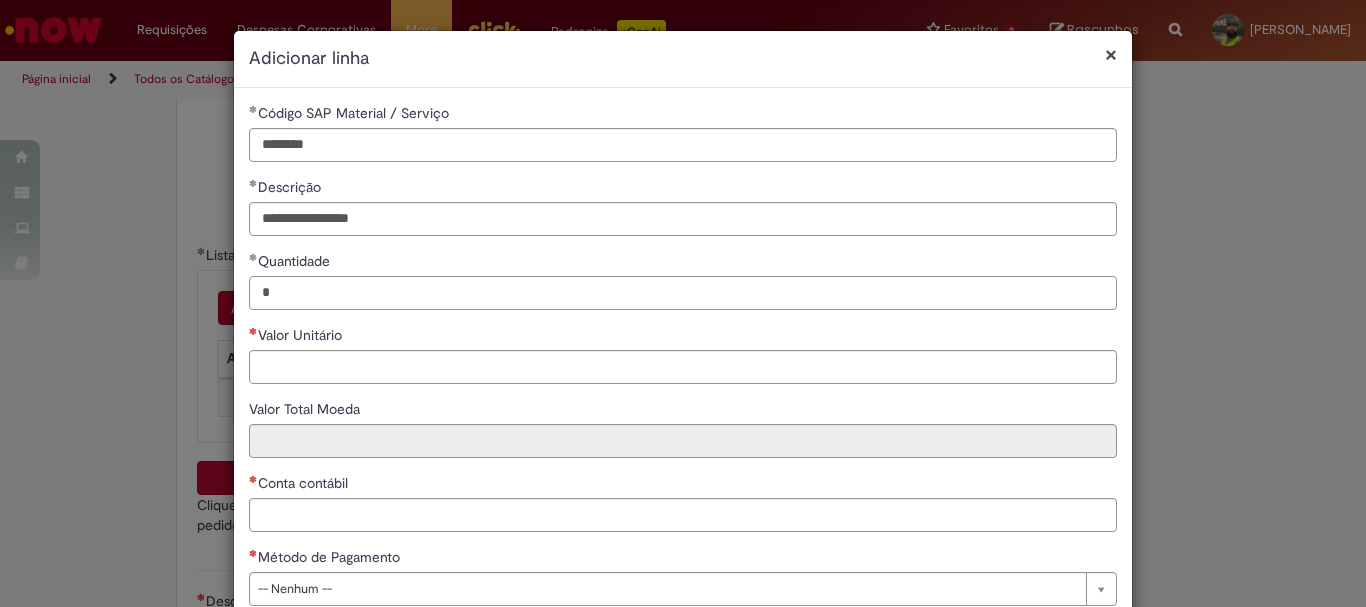 type on "*" 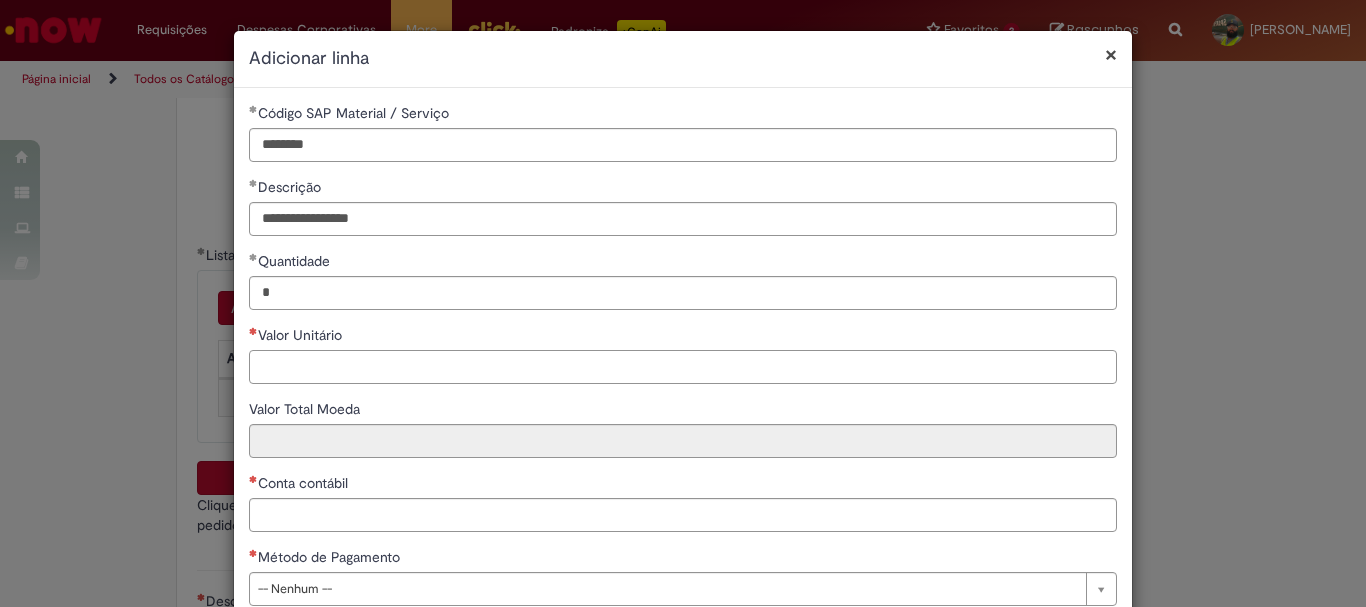 click on "Valor Unitário" at bounding box center (683, 367) 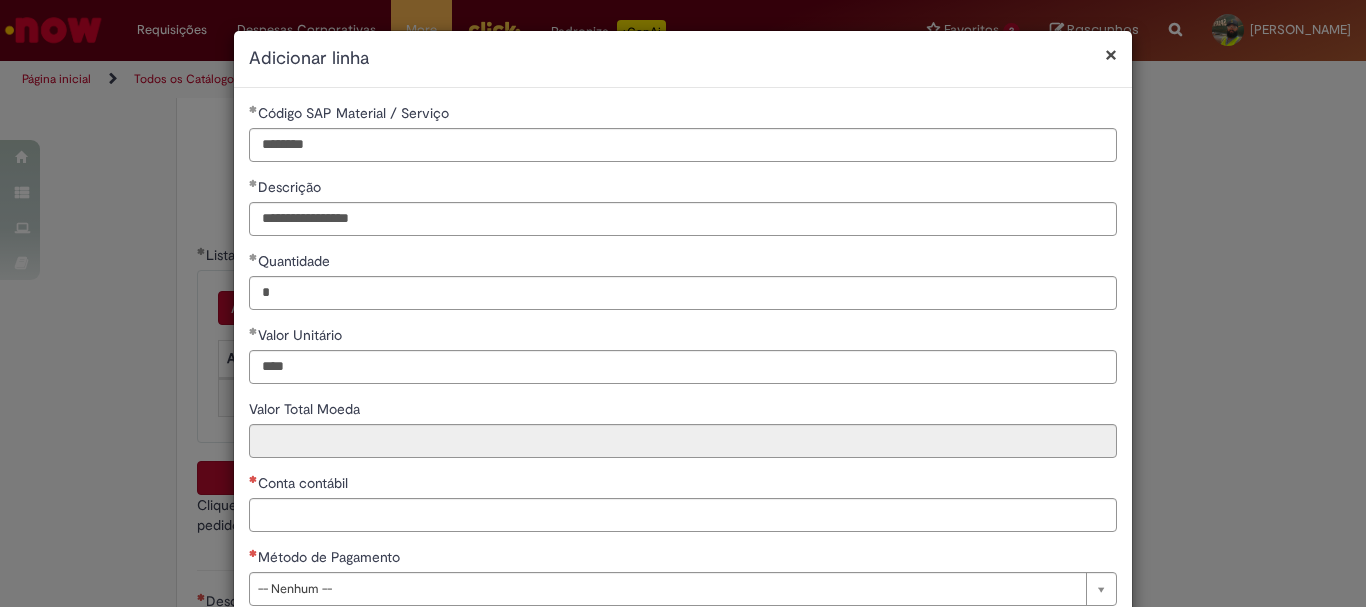 type on "********" 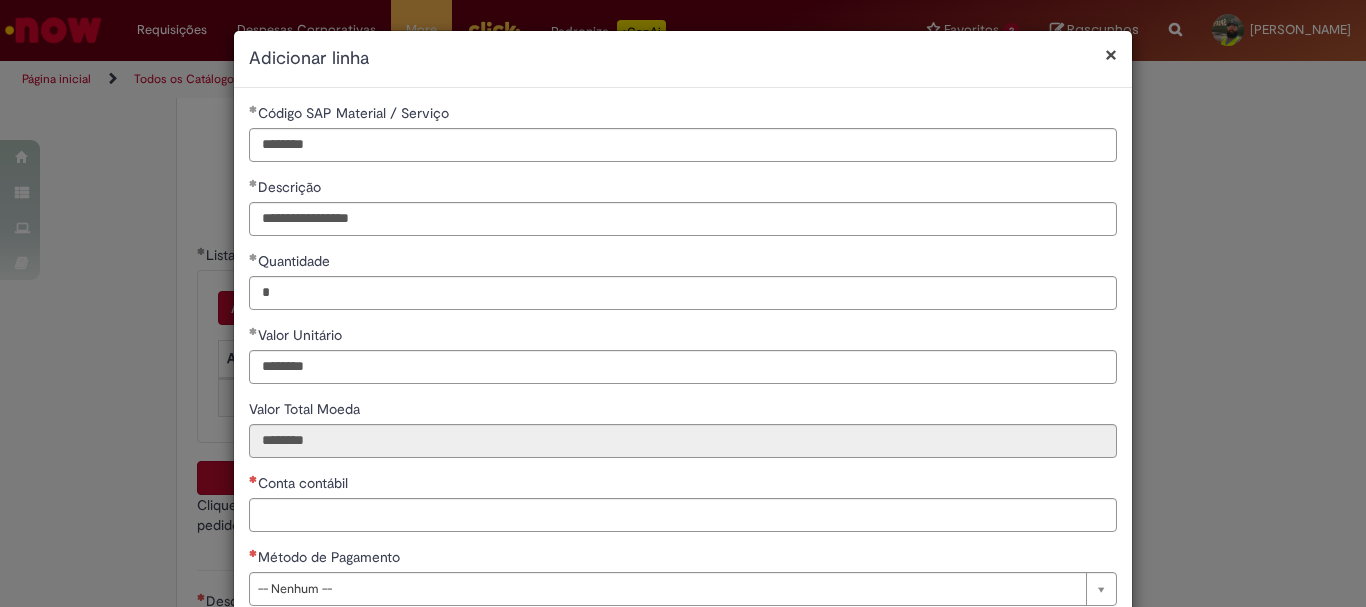 click on "**********" at bounding box center [683, 362] 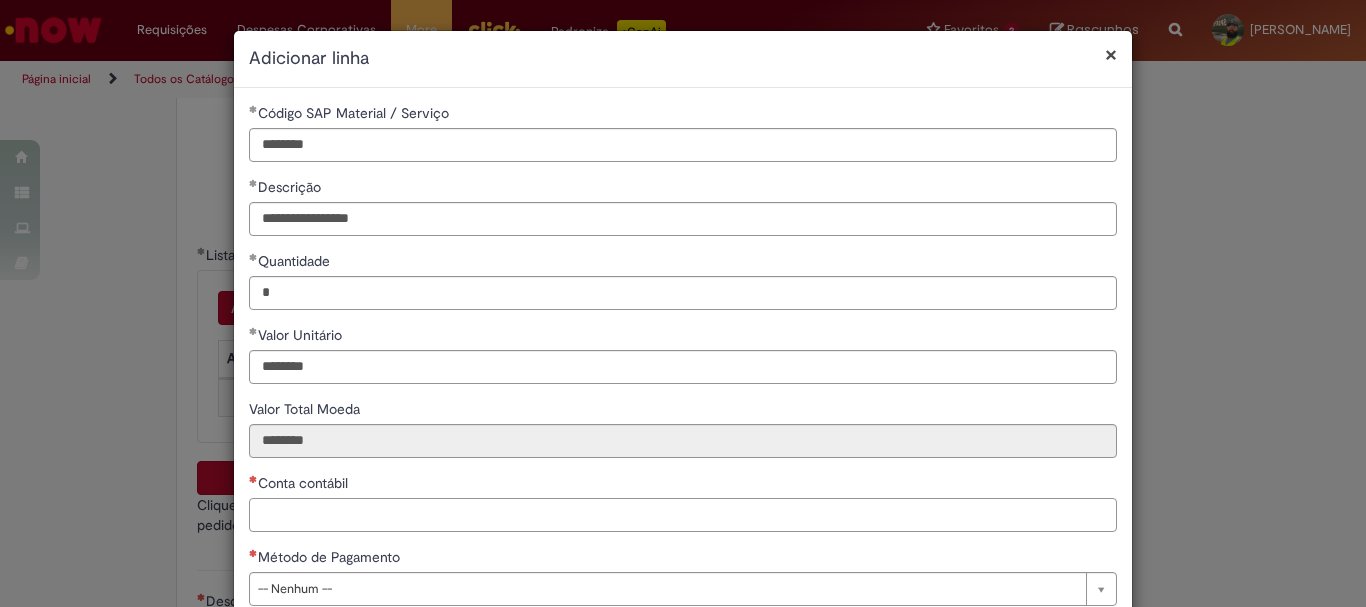 click on "Conta contábil" at bounding box center (683, 515) 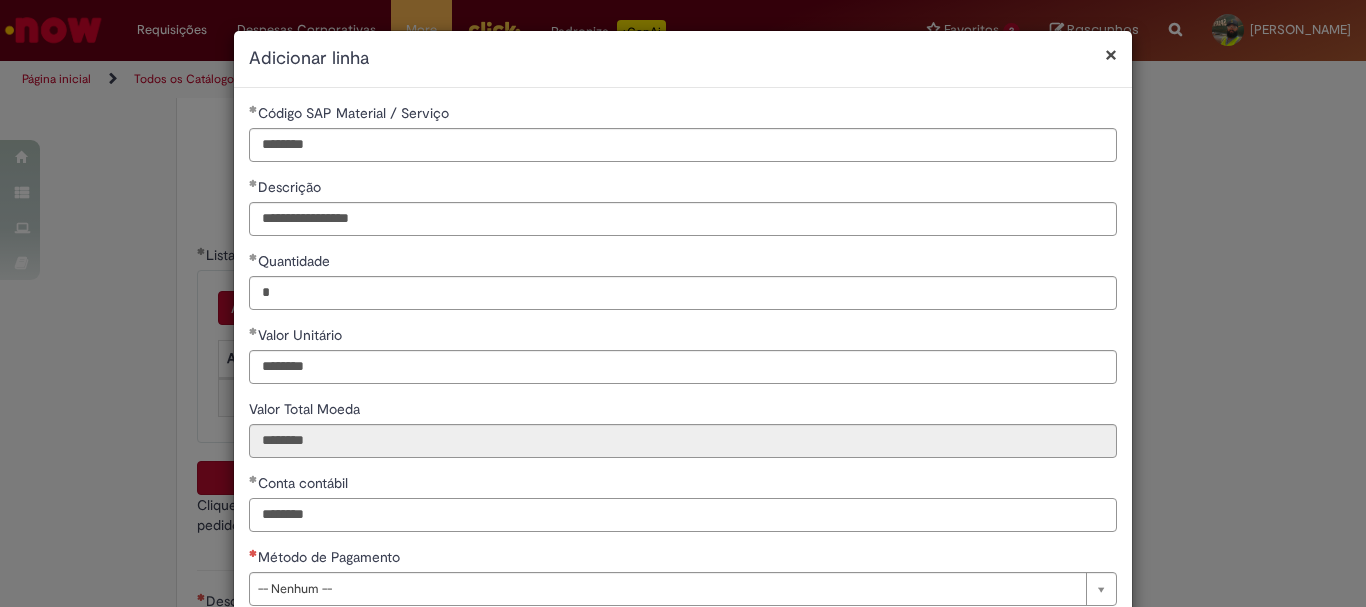 type on "********" 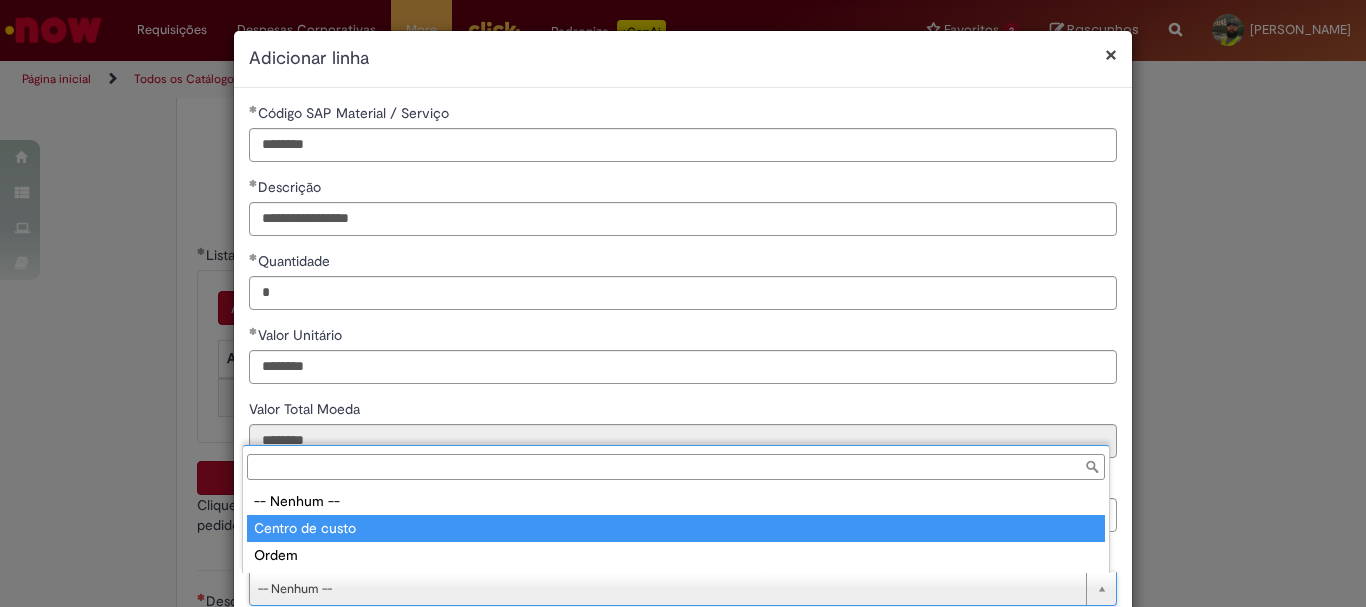 type on "**********" 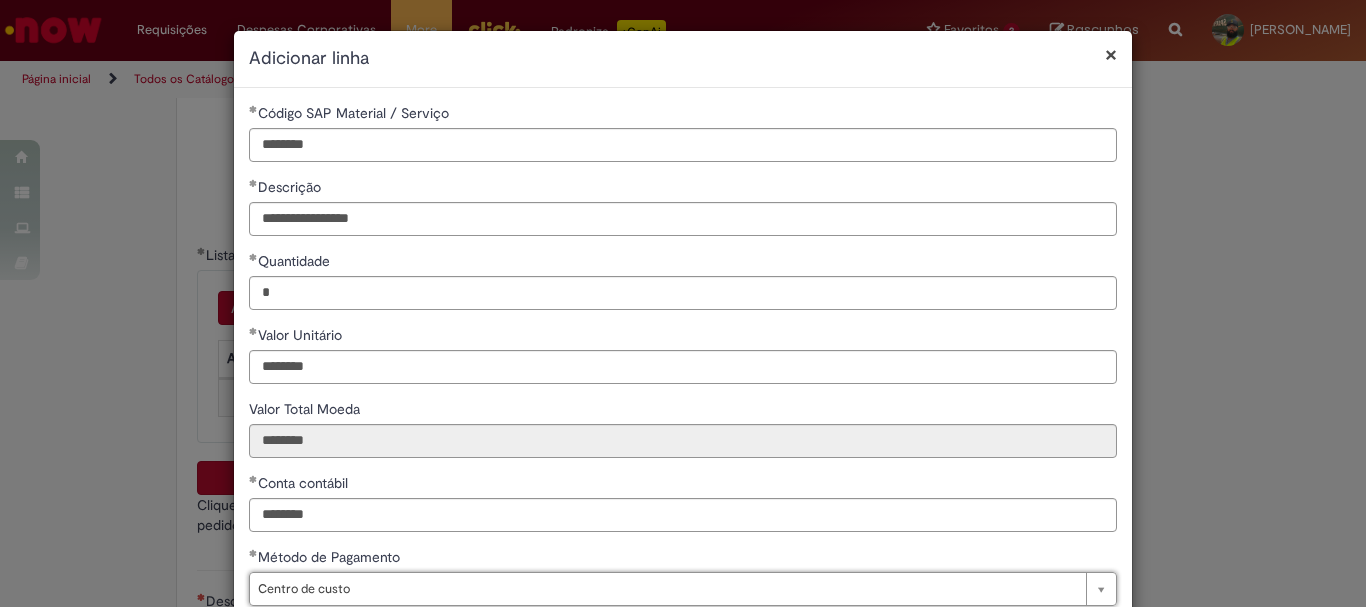 scroll, scrollTop: 199, scrollLeft: 0, axis: vertical 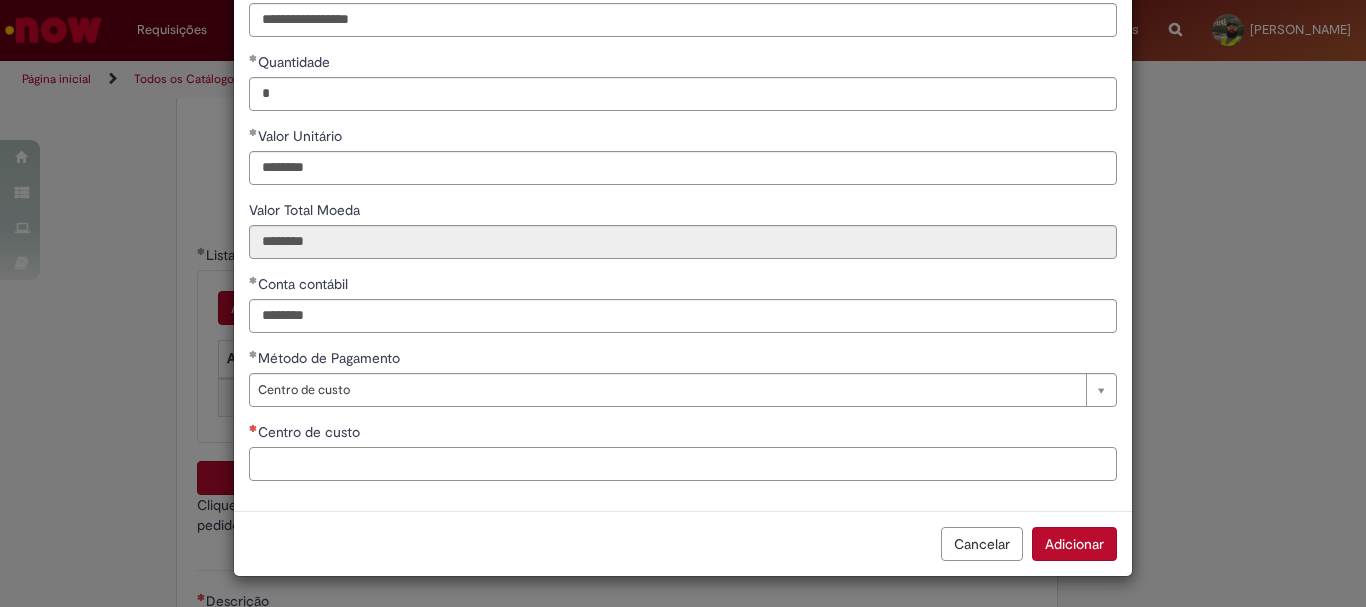 click on "Centro de custo" at bounding box center (683, 464) 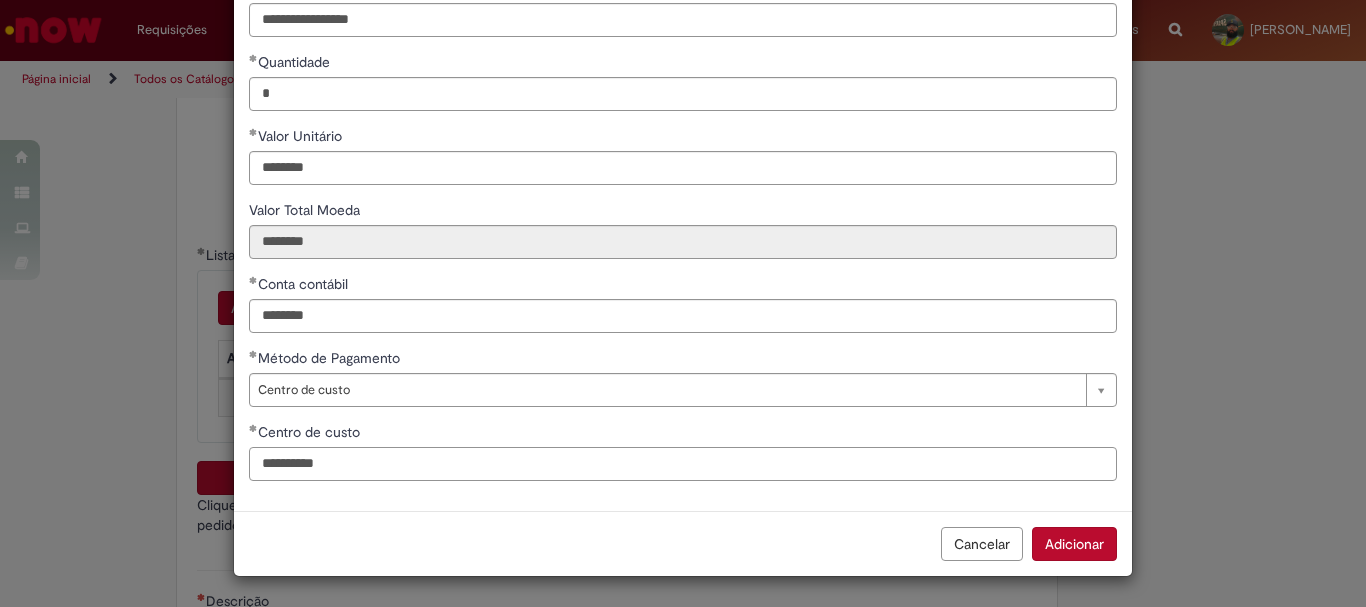type on "**********" 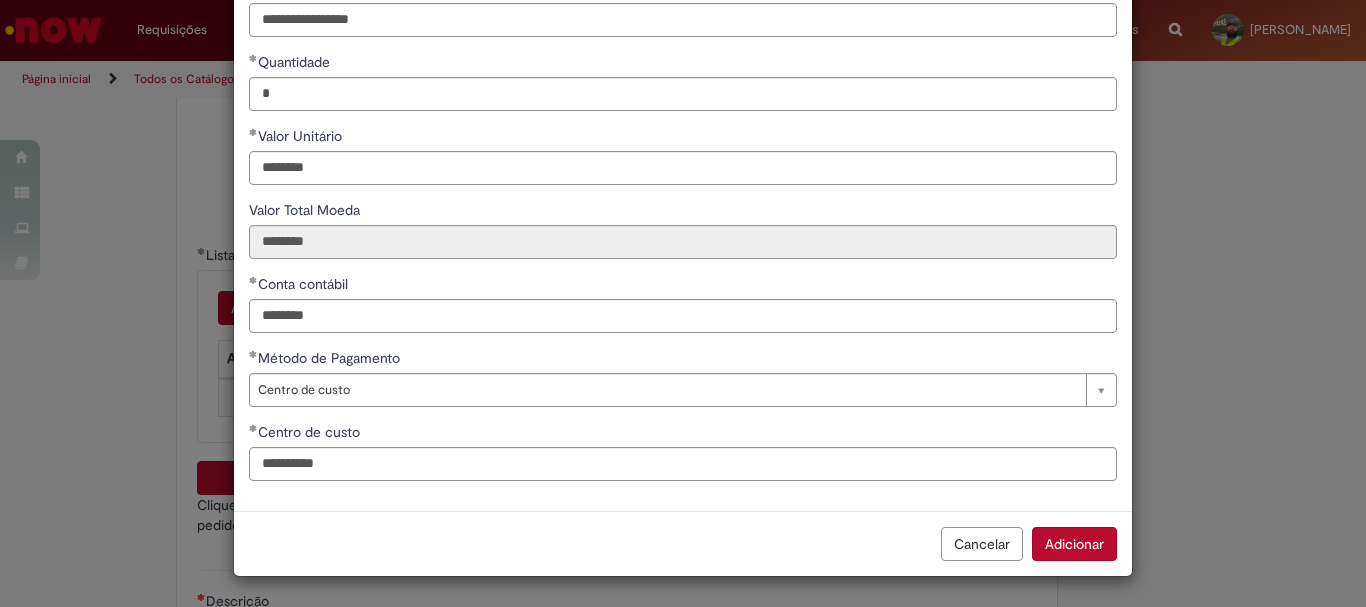 scroll, scrollTop: 200, scrollLeft: 0, axis: vertical 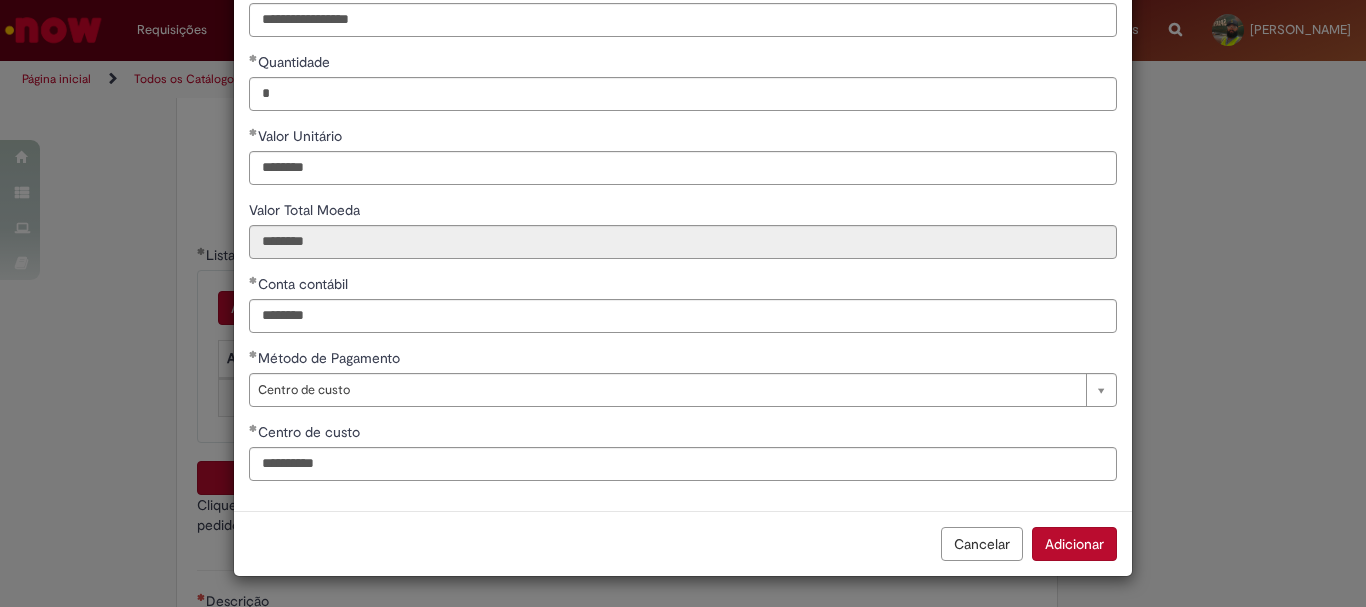 click on "Adicionar" at bounding box center (1074, 544) 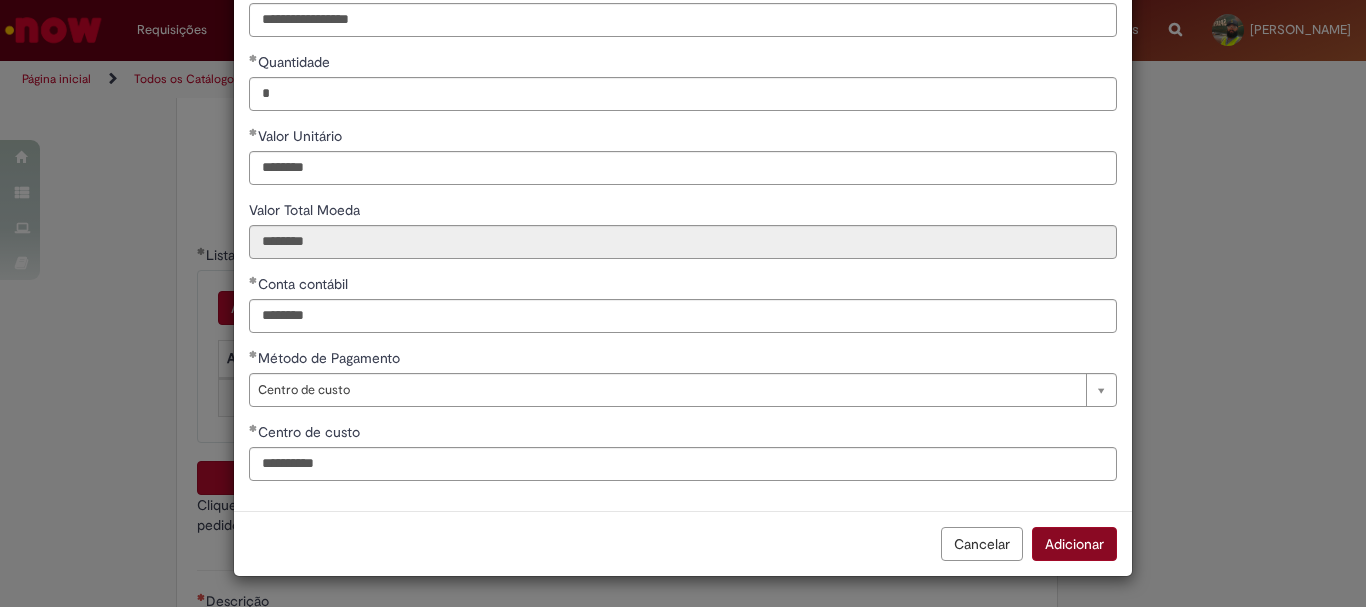 scroll, scrollTop: 199, scrollLeft: 0, axis: vertical 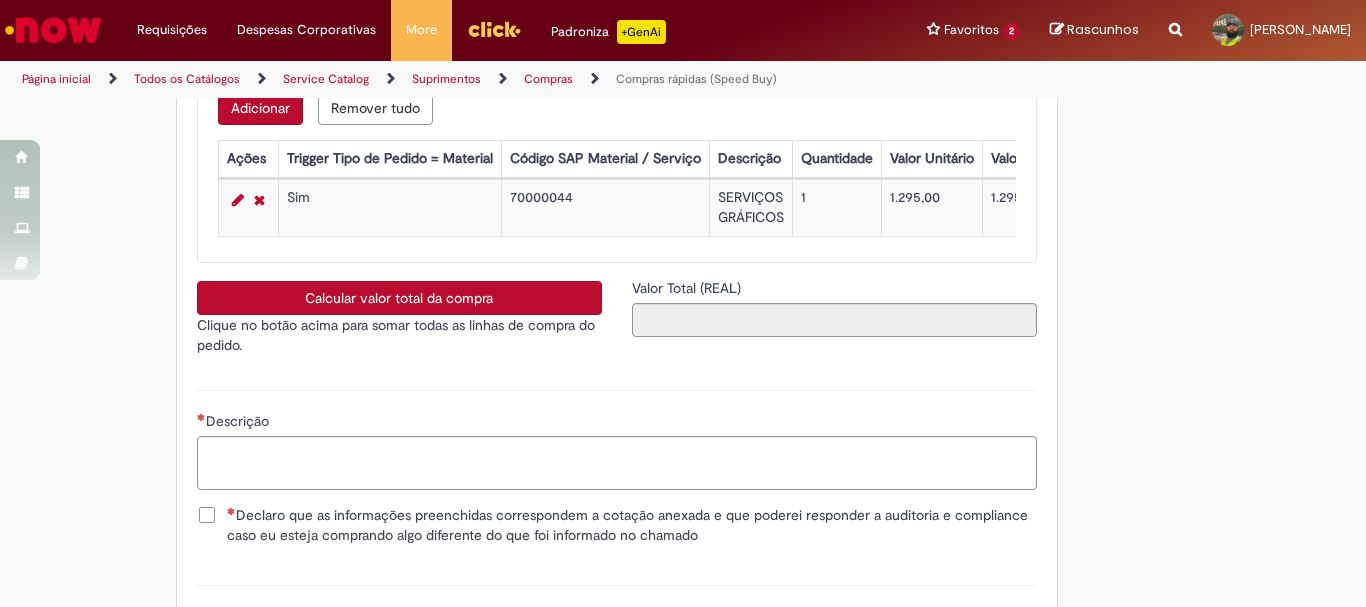 click on "Calcular valor total da compra" at bounding box center (399, 298) 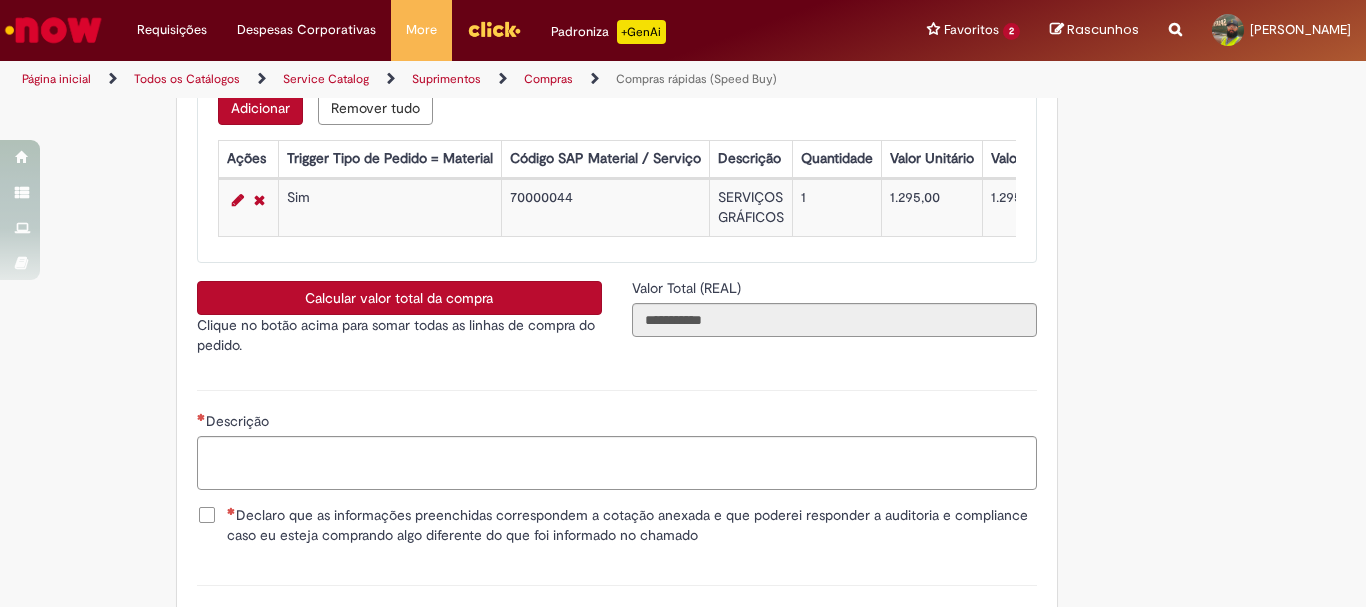 click on "Declaro que as informações preenchidas correspondem a cotação anexada e que poderei responder a auditoria e compliance caso eu esteja comprando algo diferente do que foi informado no chamado" at bounding box center (632, 525) 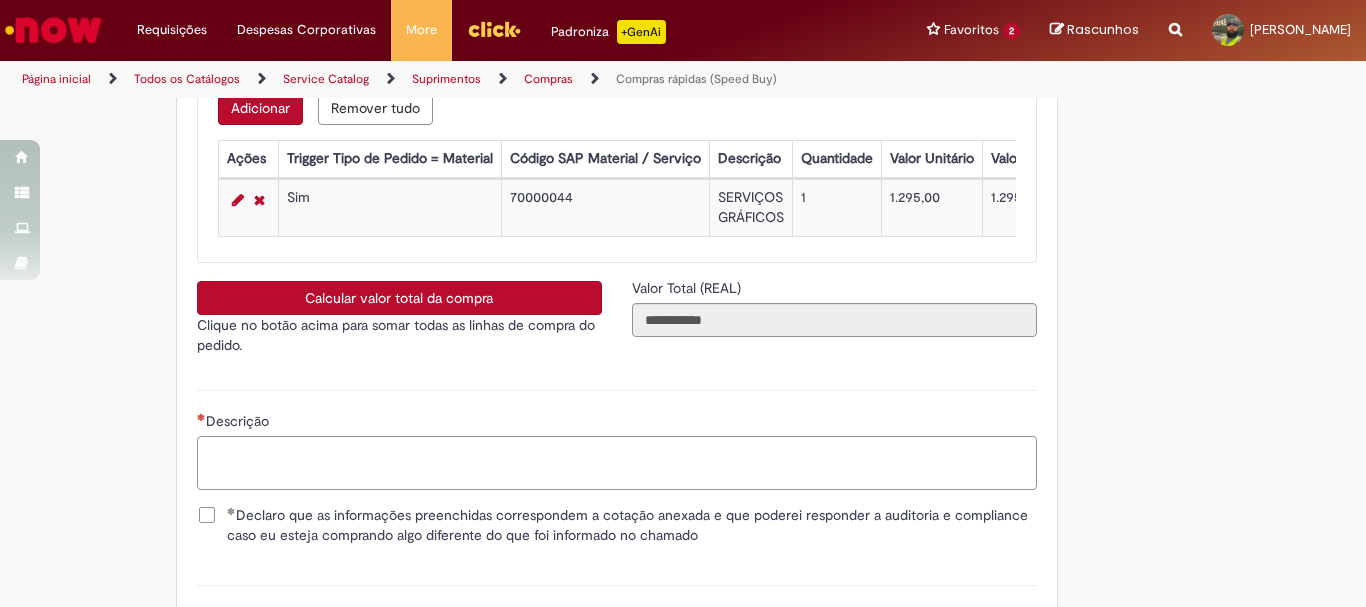 click on "Descrição" at bounding box center [617, 463] 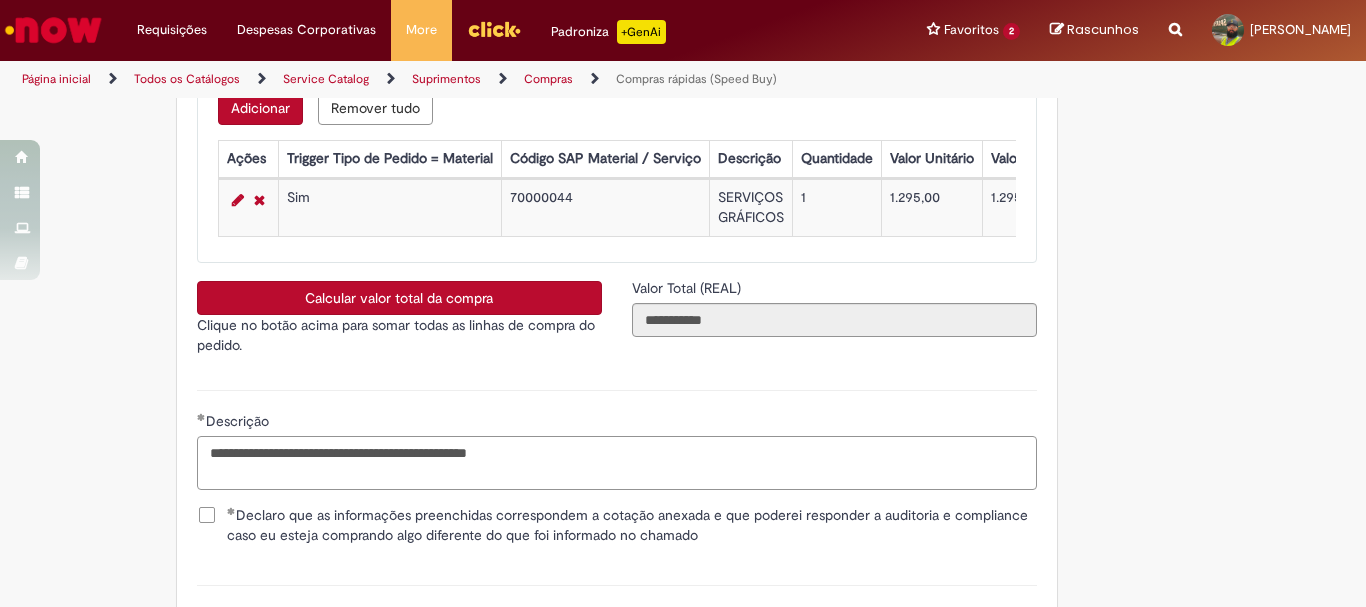 scroll, scrollTop: 3621, scrollLeft: 0, axis: vertical 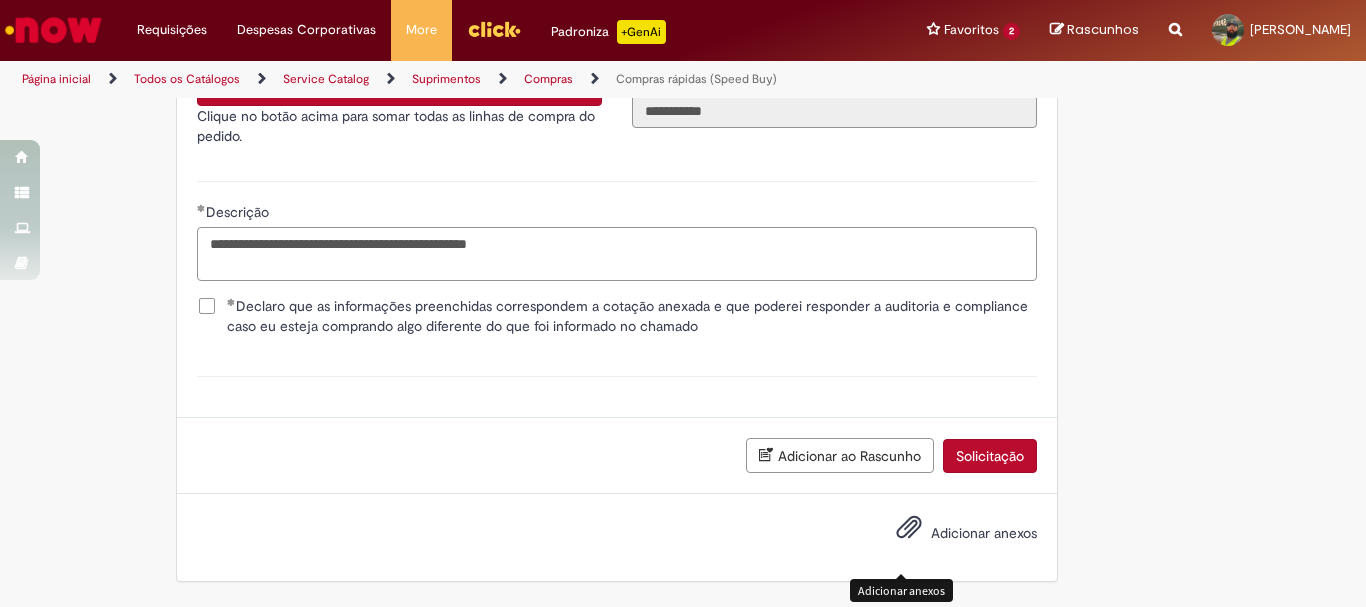 type on "**********" 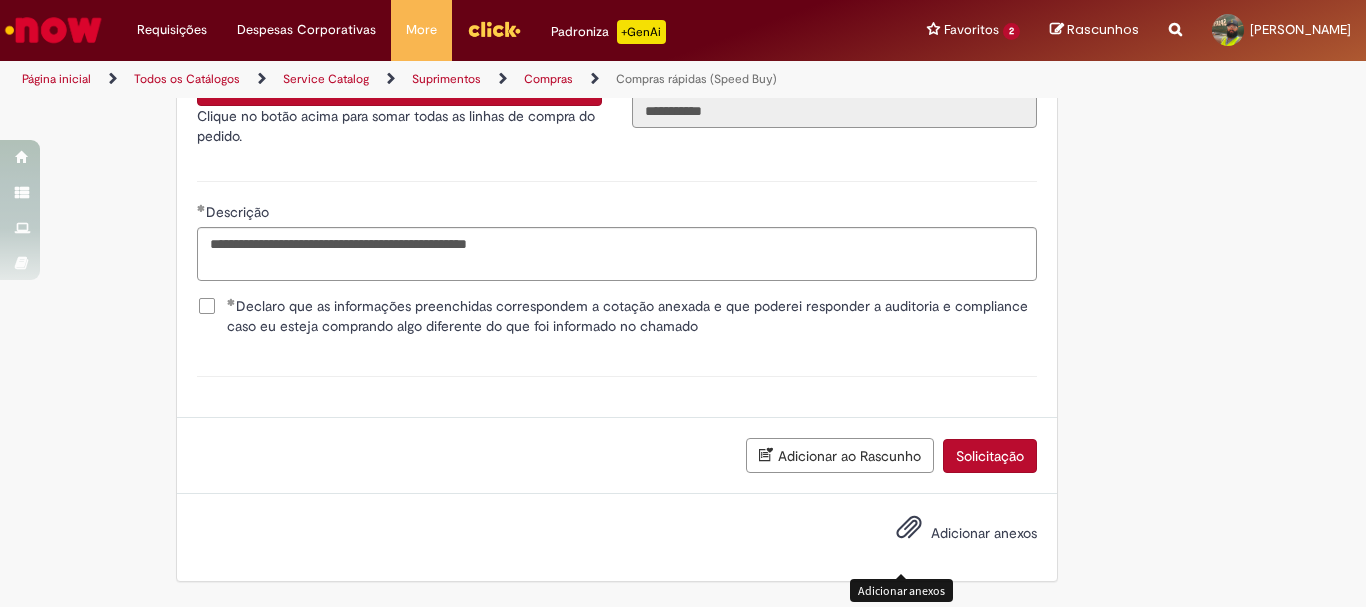 click on "Adicionar anexos" at bounding box center [909, 532] 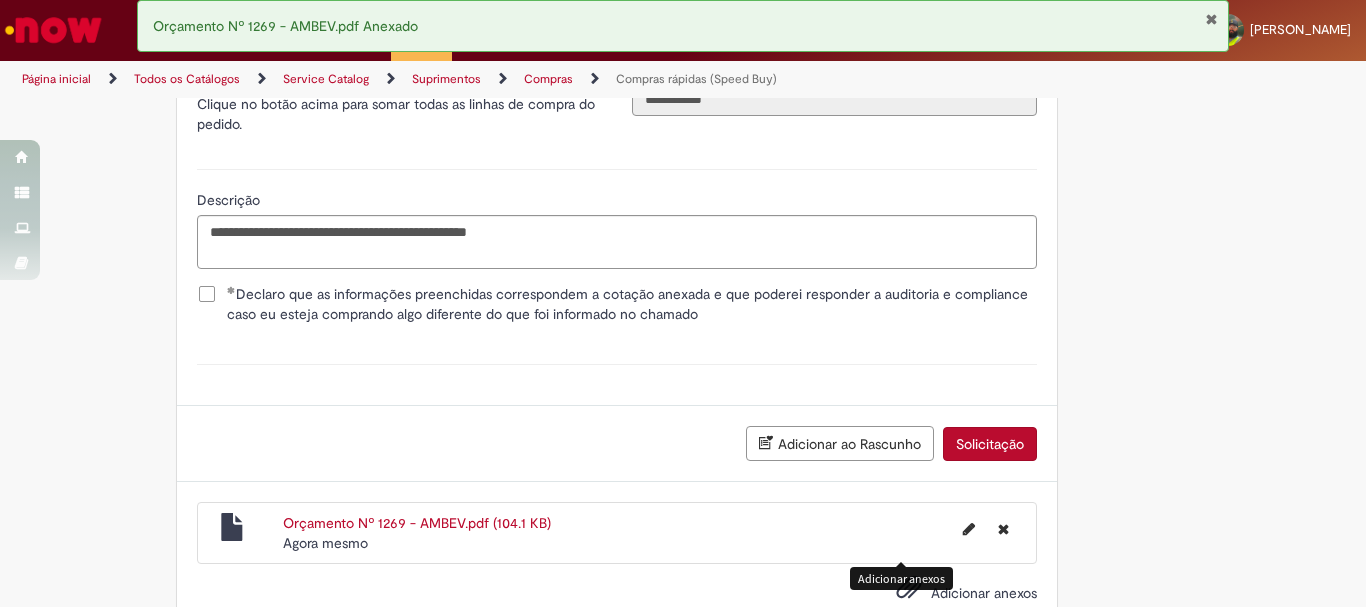 scroll, scrollTop: 3693, scrollLeft: 0, axis: vertical 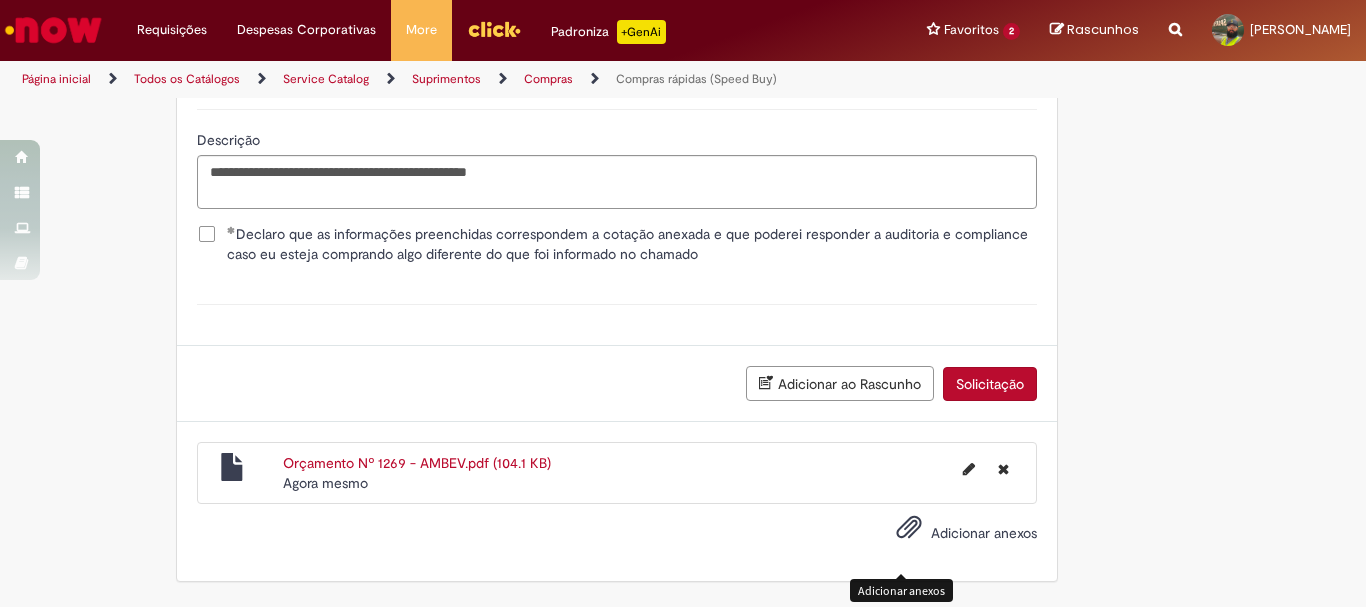 click on "Solicitação" at bounding box center [990, 384] 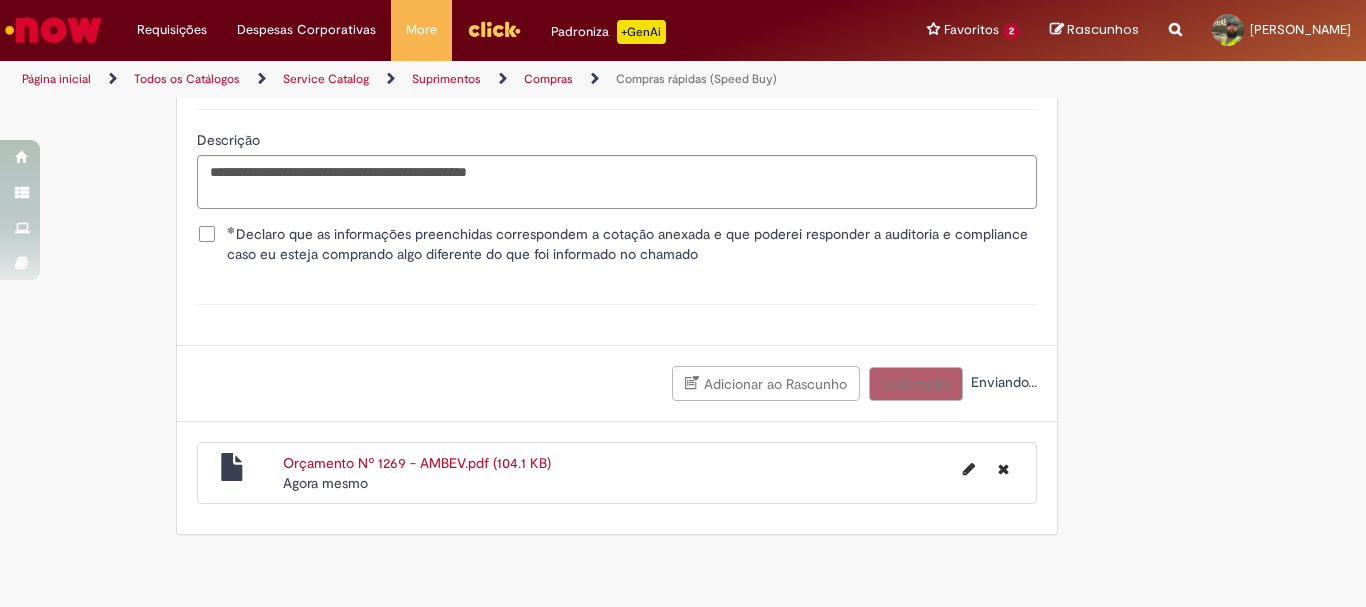scroll, scrollTop: 3647, scrollLeft: 0, axis: vertical 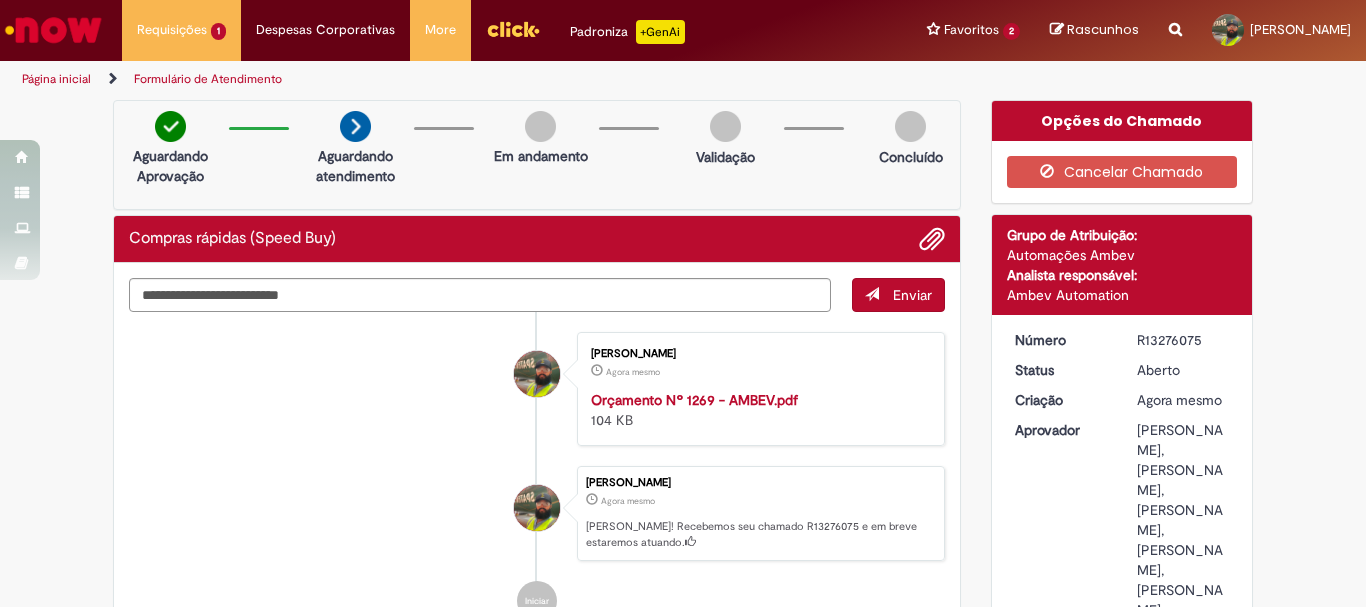 drag, startPoint x: 1130, startPoint y: 335, endPoint x: 1195, endPoint y: 343, distance: 65.490456 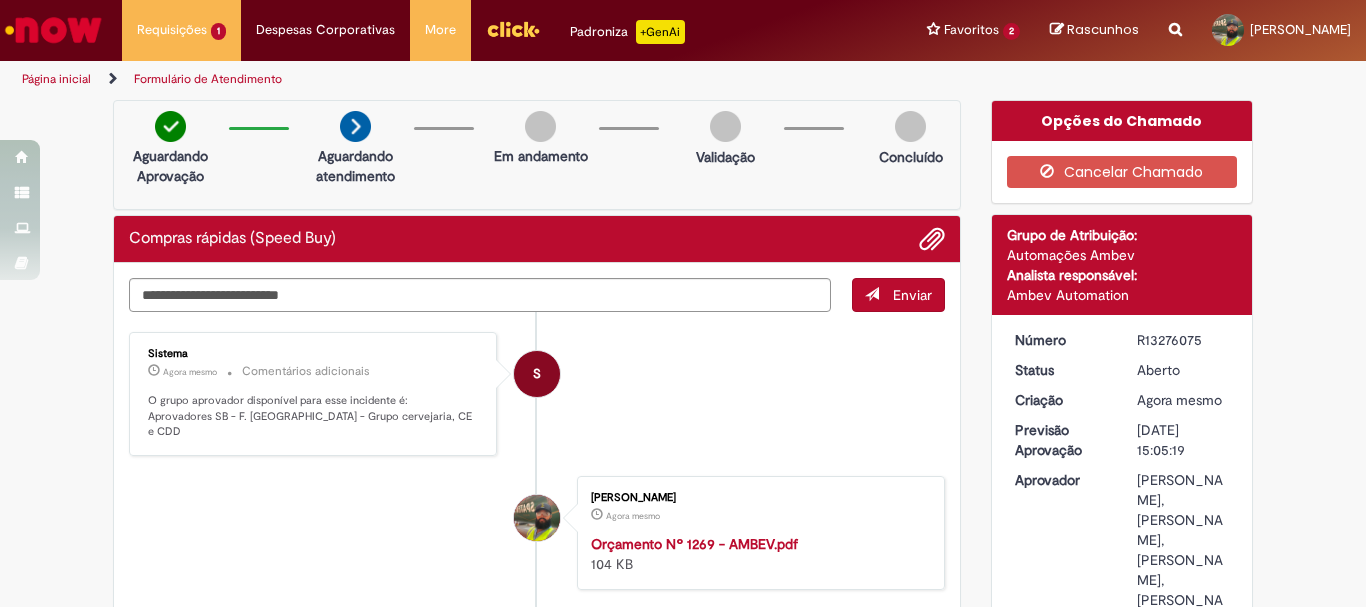 copy on "R13276075" 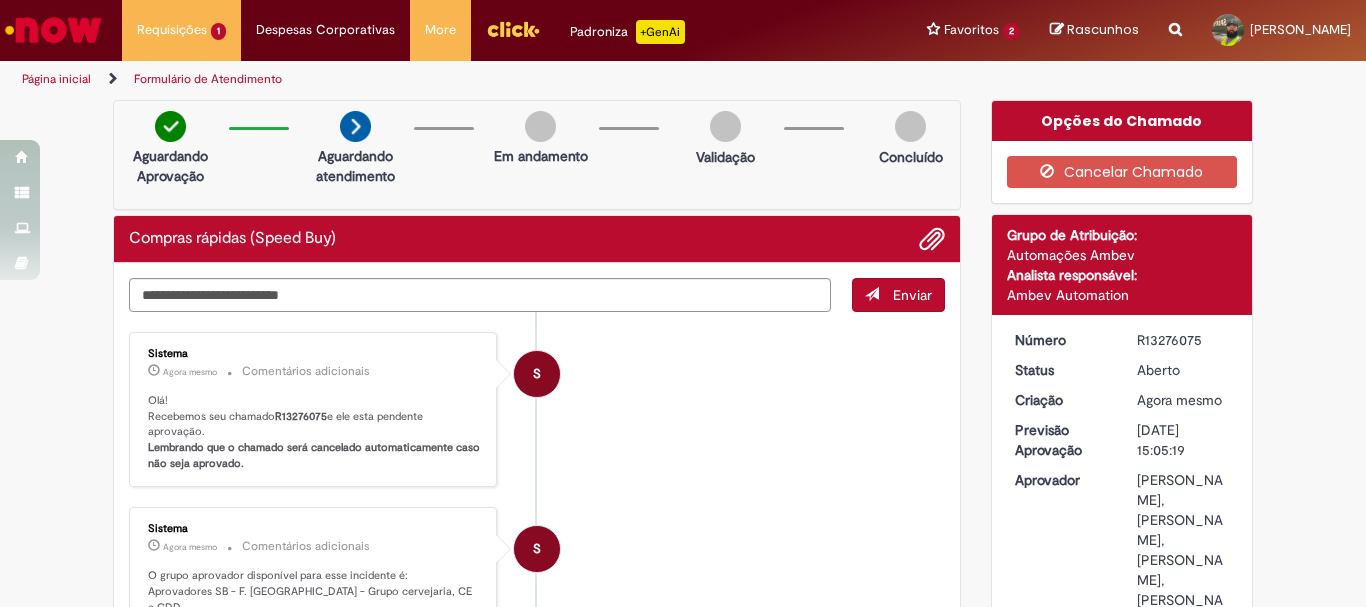 drag, startPoint x: 1130, startPoint y: 338, endPoint x: 1198, endPoint y: 341, distance: 68.06615 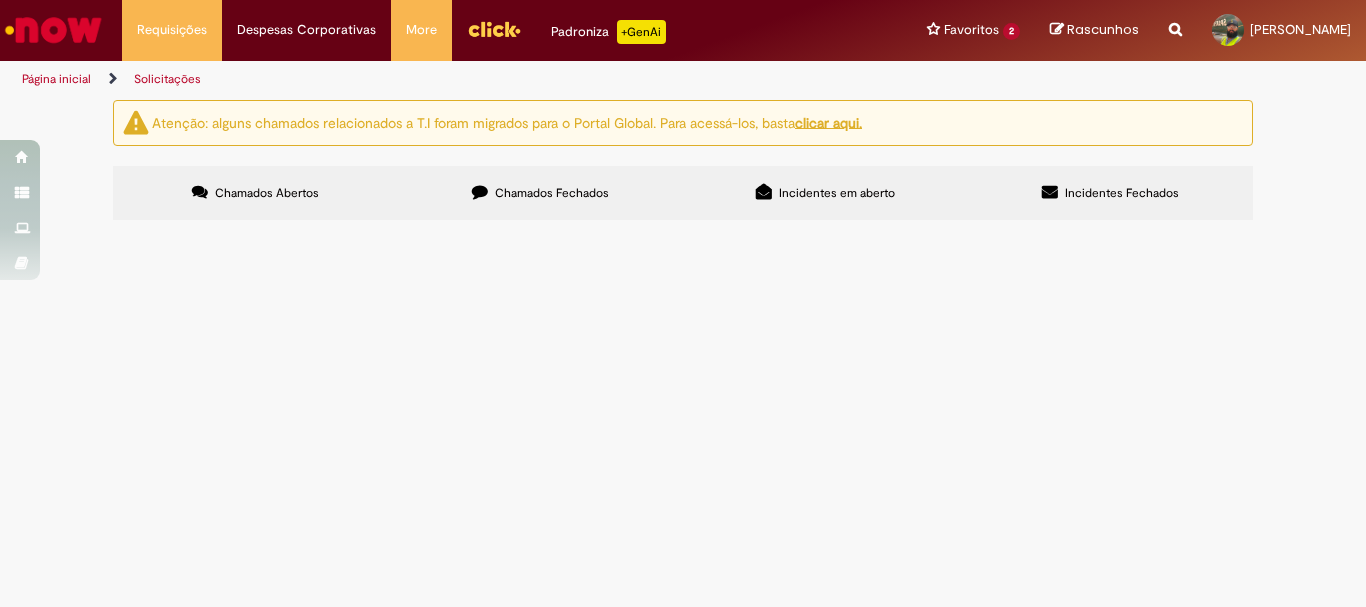 scroll, scrollTop: 0, scrollLeft: 0, axis: both 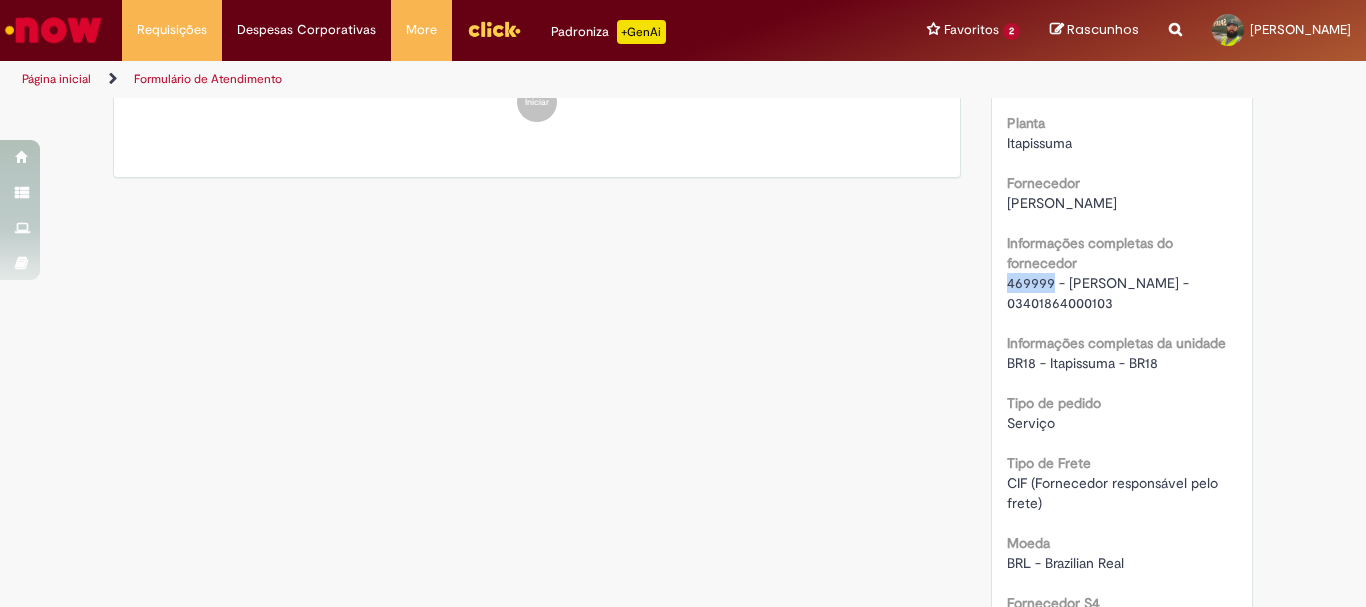 drag, startPoint x: 1046, startPoint y: 282, endPoint x: 998, endPoint y: 287, distance: 48.259712 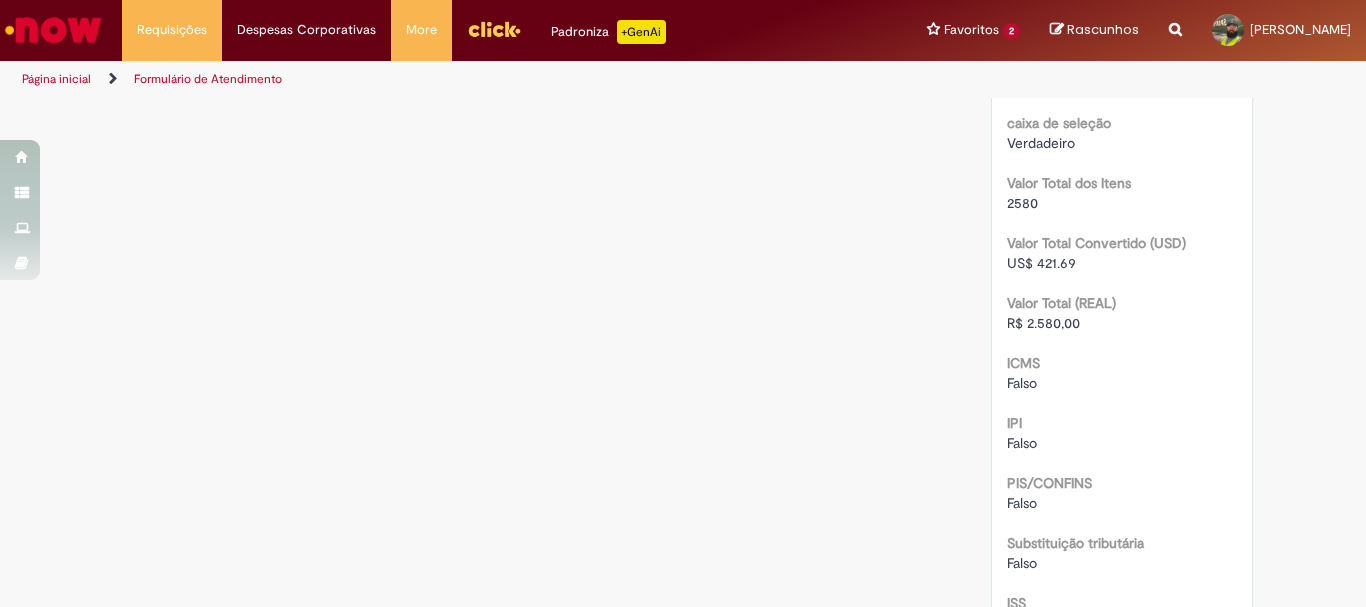 scroll, scrollTop: 1815, scrollLeft: 0, axis: vertical 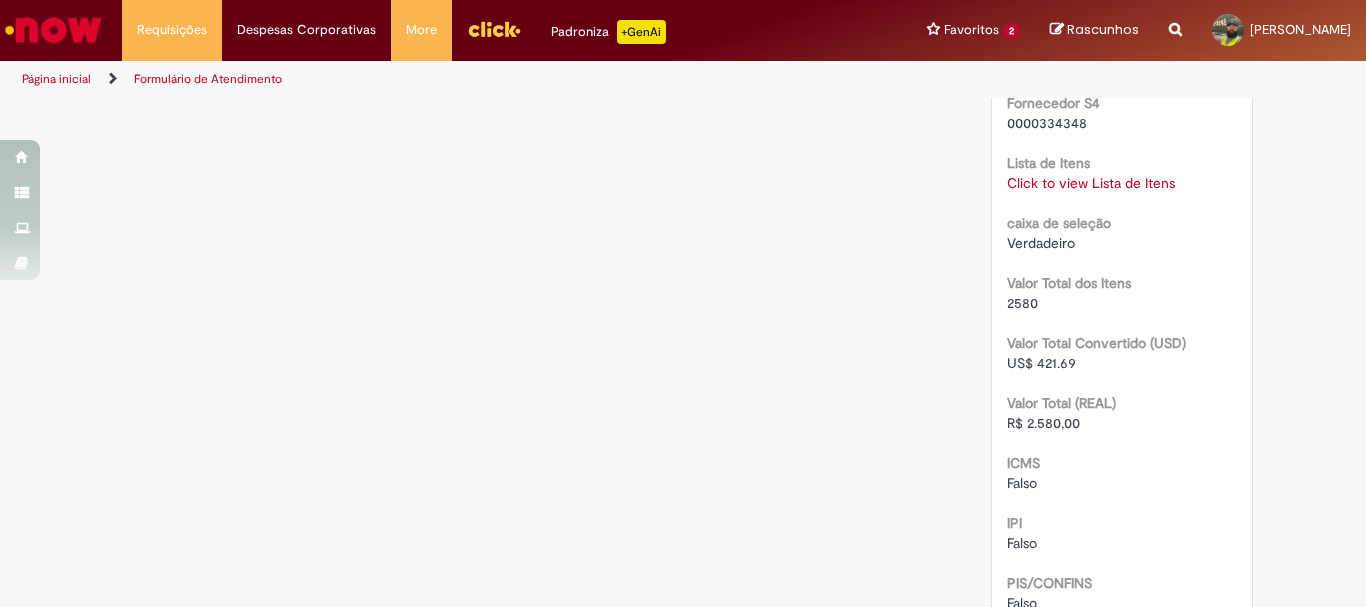 click on "Click to view Lista de Itens" at bounding box center (1091, 183) 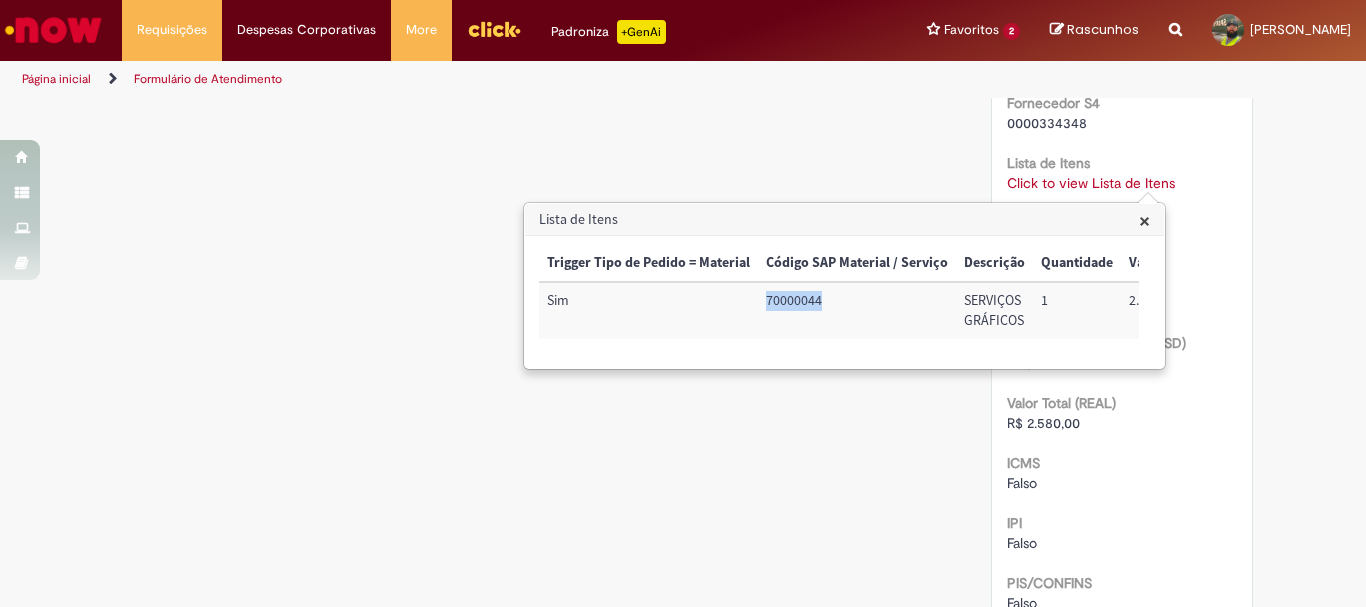 drag, startPoint x: 823, startPoint y: 298, endPoint x: 765, endPoint y: 307, distance: 58.694122 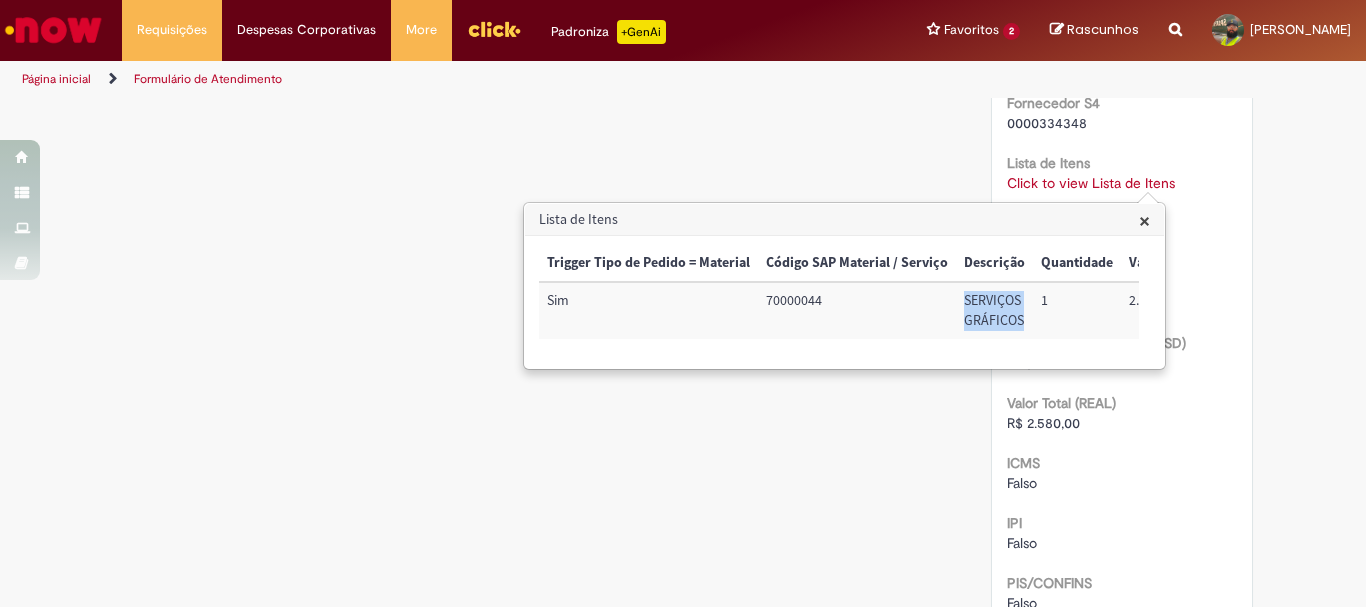 drag, startPoint x: 1017, startPoint y: 320, endPoint x: 955, endPoint y: 300, distance: 65.14599 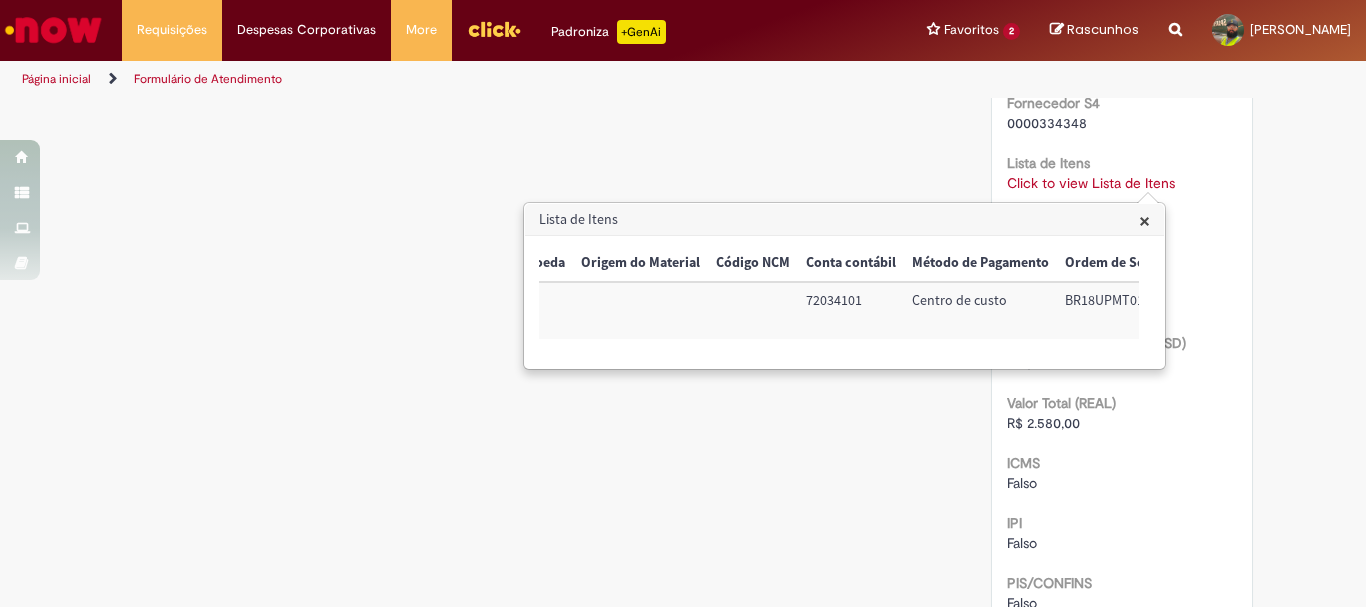 scroll, scrollTop: 0, scrollLeft: 793, axis: horizontal 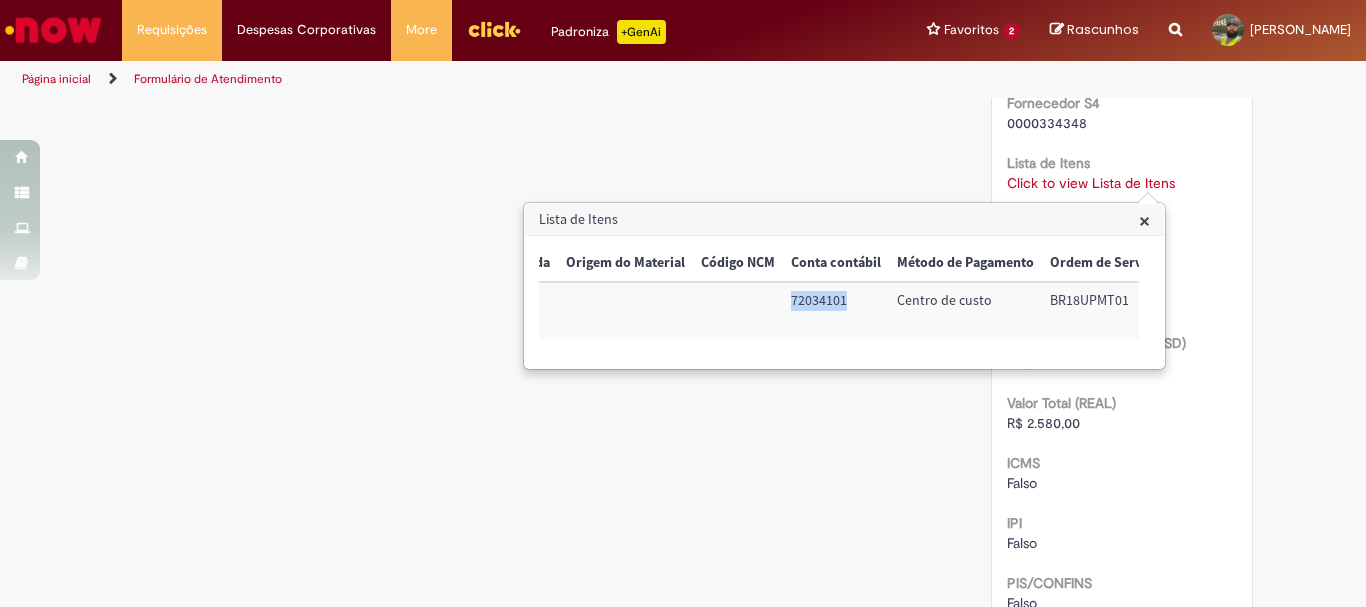 drag, startPoint x: 837, startPoint y: 301, endPoint x: 782, endPoint y: 304, distance: 55.081757 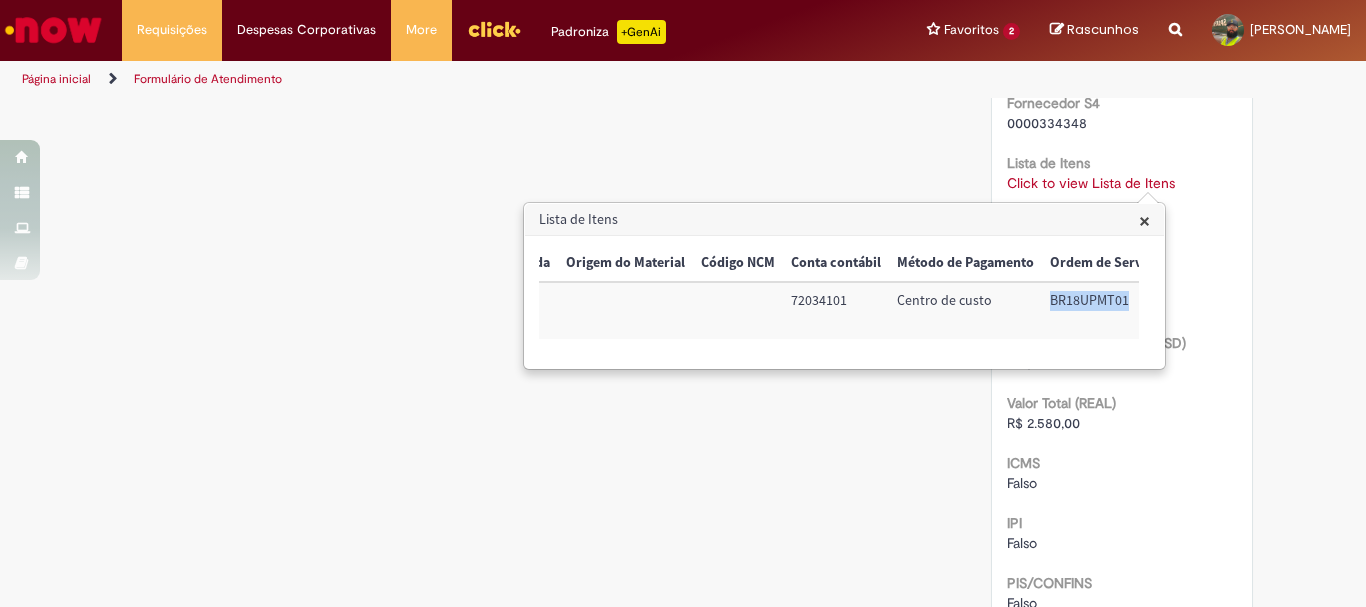 drag, startPoint x: 1125, startPoint y: 299, endPoint x: 1037, endPoint y: 299, distance: 88 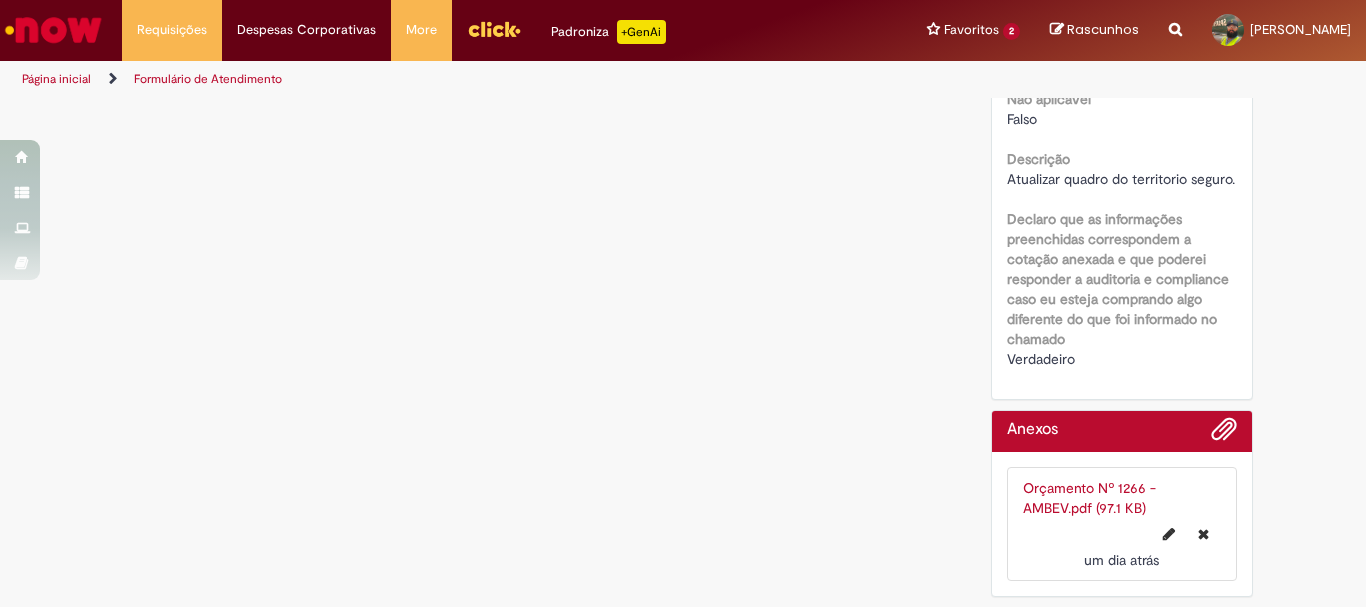 scroll, scrollTop: 2179, scrollLeft: 0, axis: vertical 